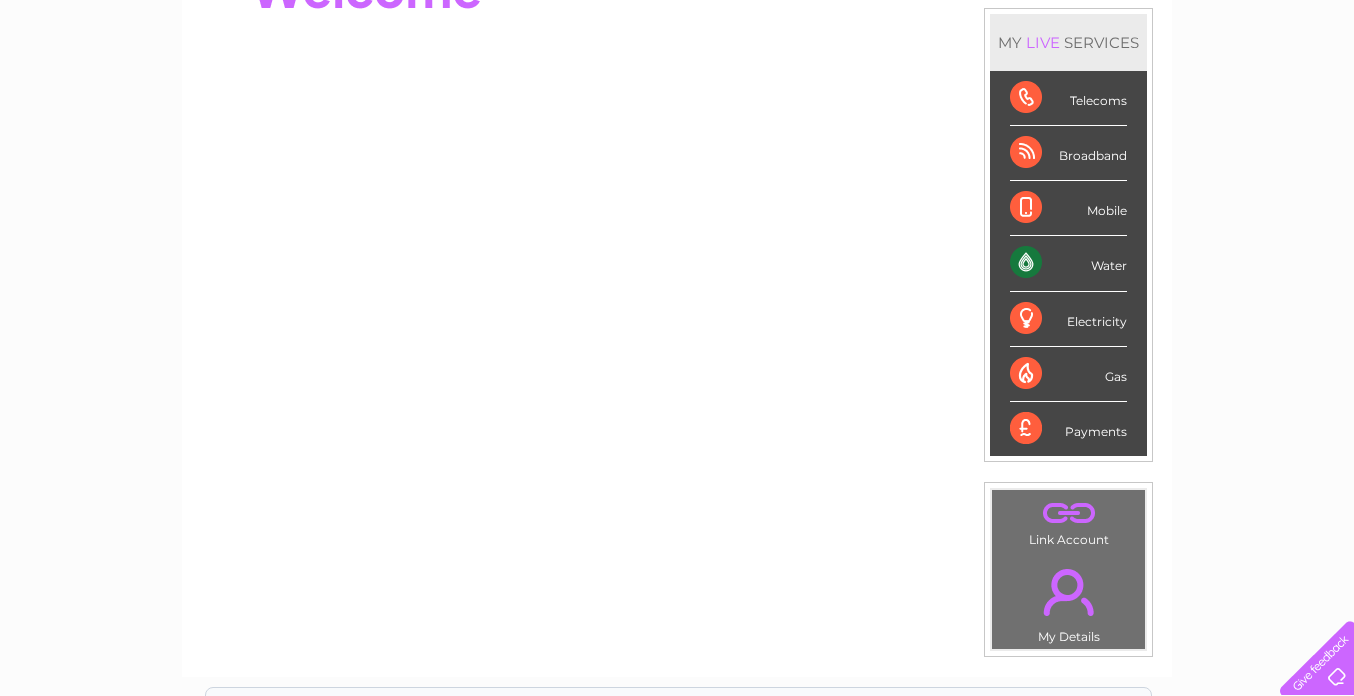 scroll, scrollTop: 0, scrollLeft: 0, axis: both 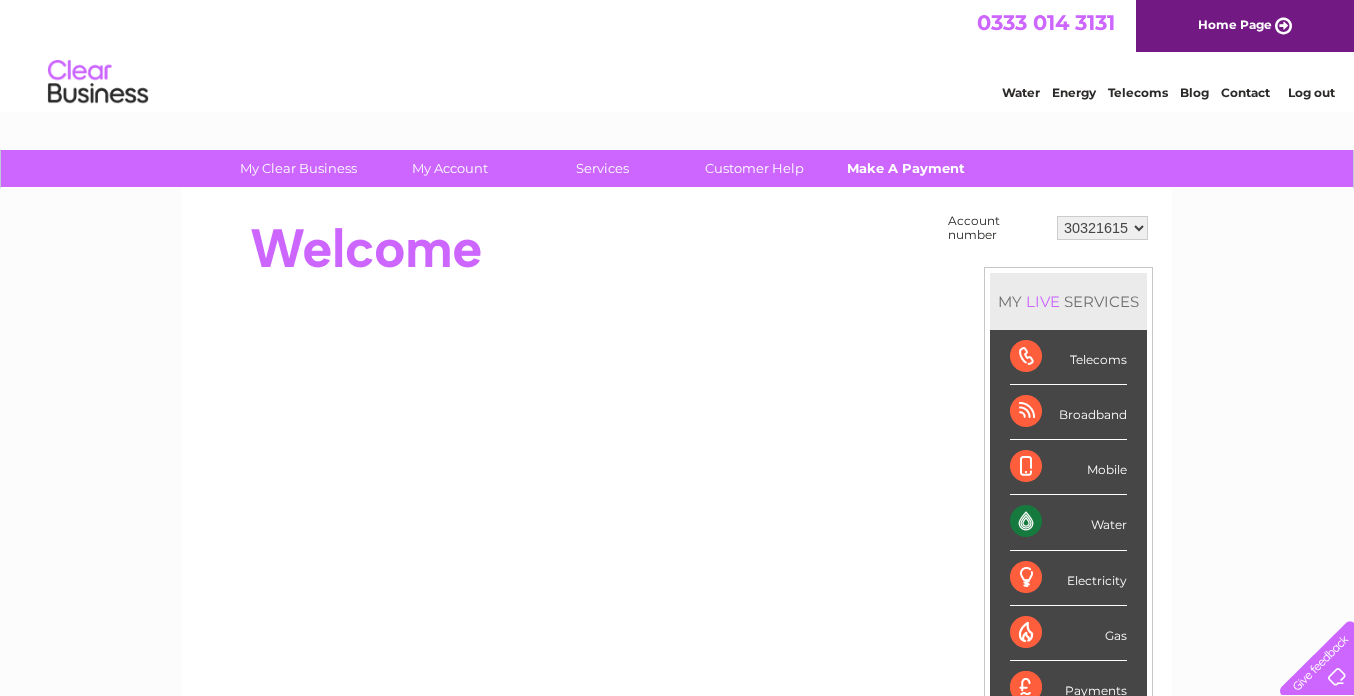 click on "Make A Payment" at bounding box center [906, 168] 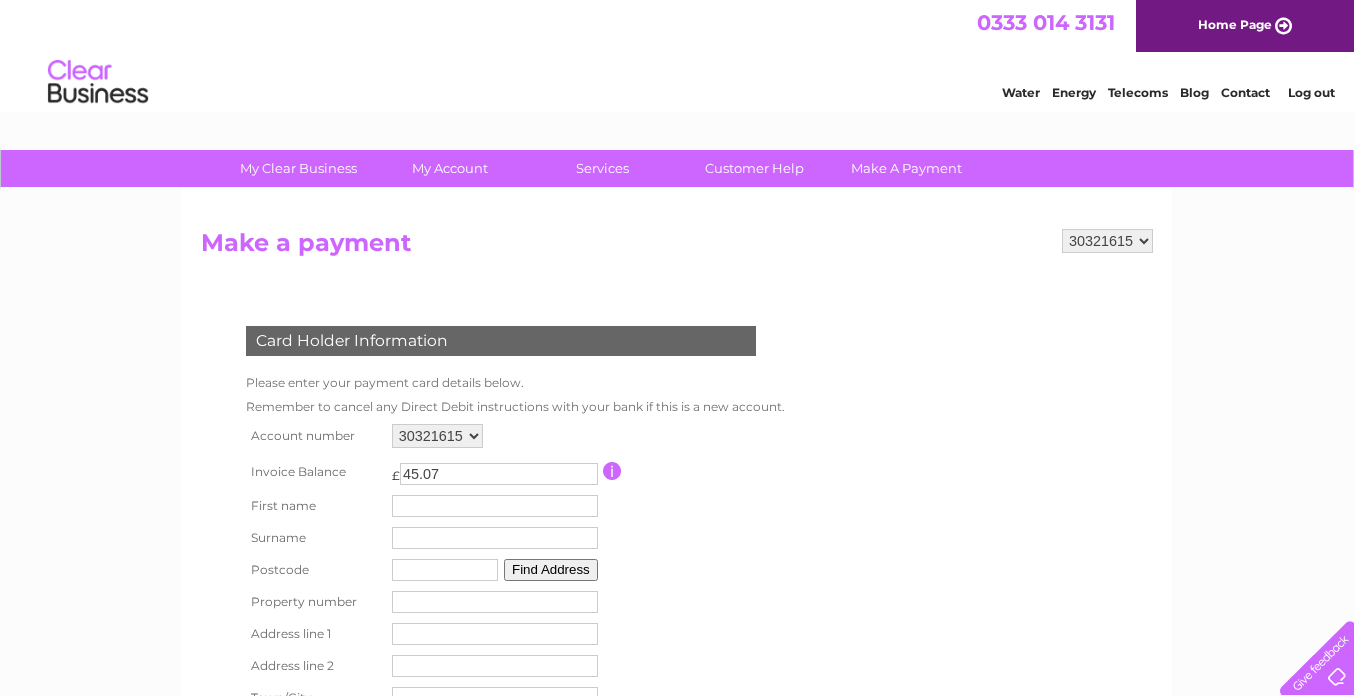 scroll, scrollTop: 0, scrollLeft: 0, axis: both 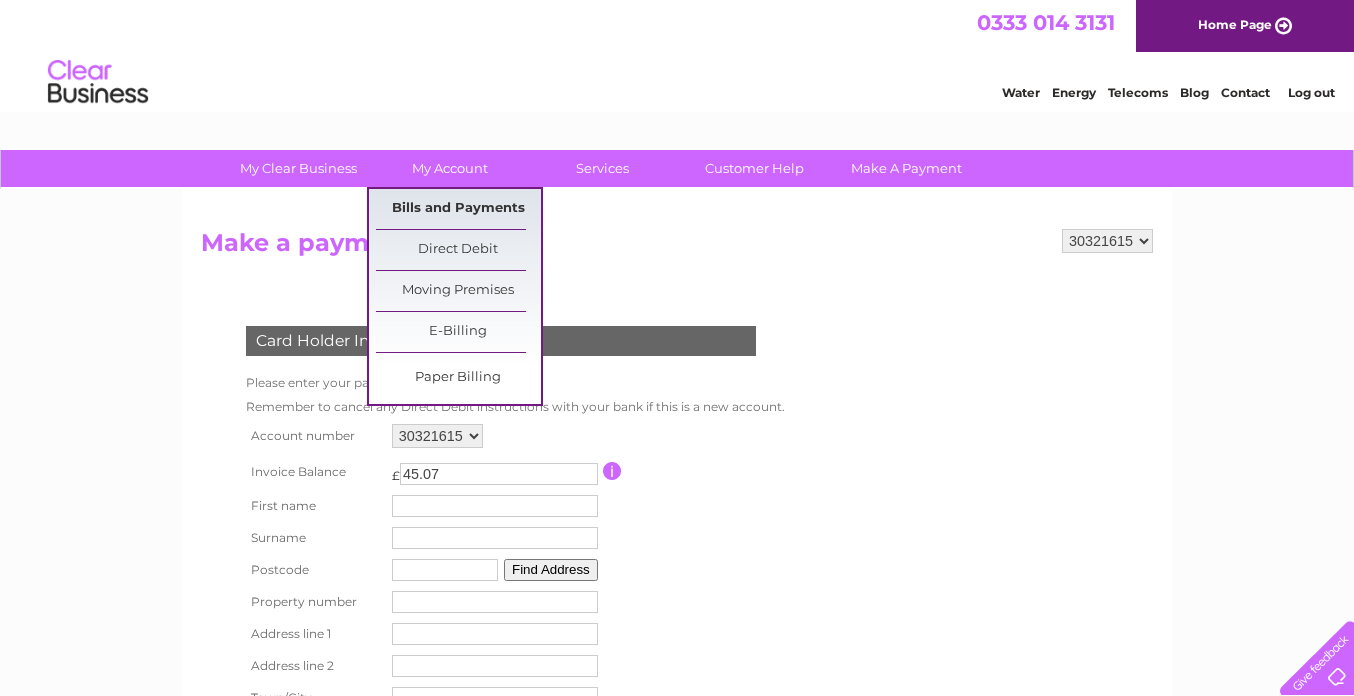 click on "Bills and Payments" at bounding box center [458, 209] 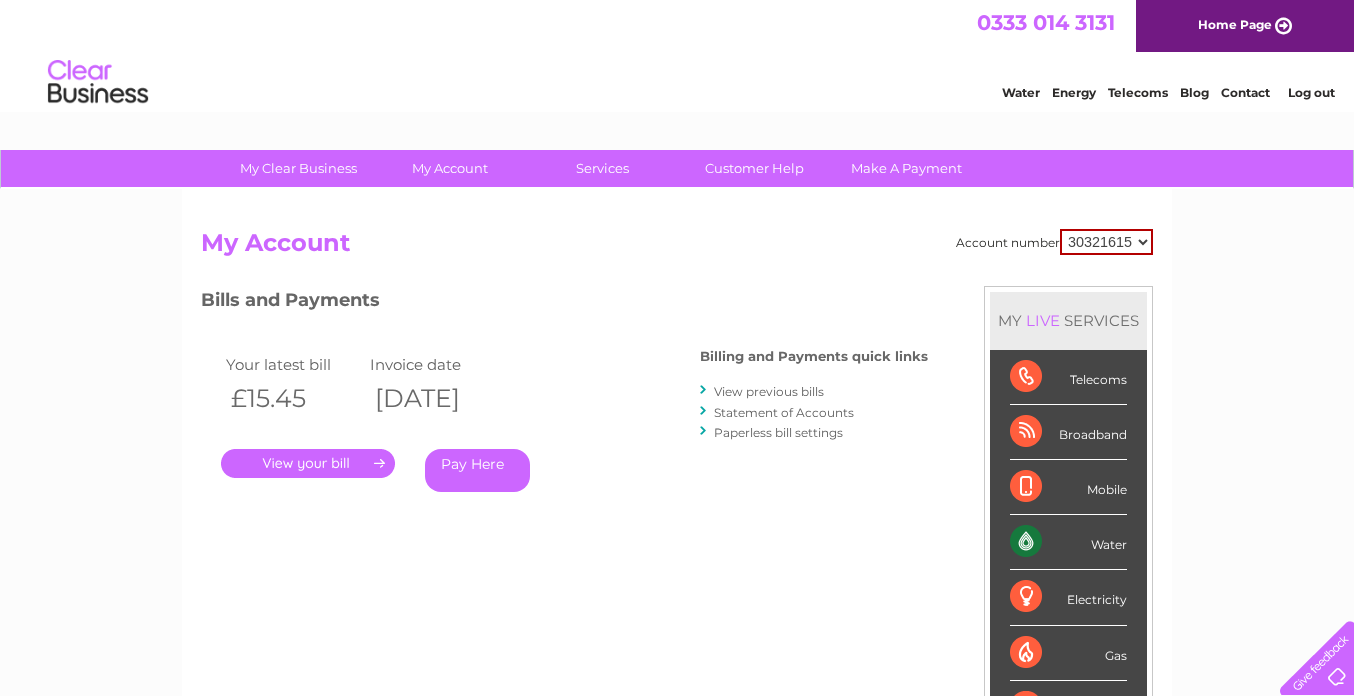 scroll, scrollTop: 0, scrollLeft: 0, axis: both 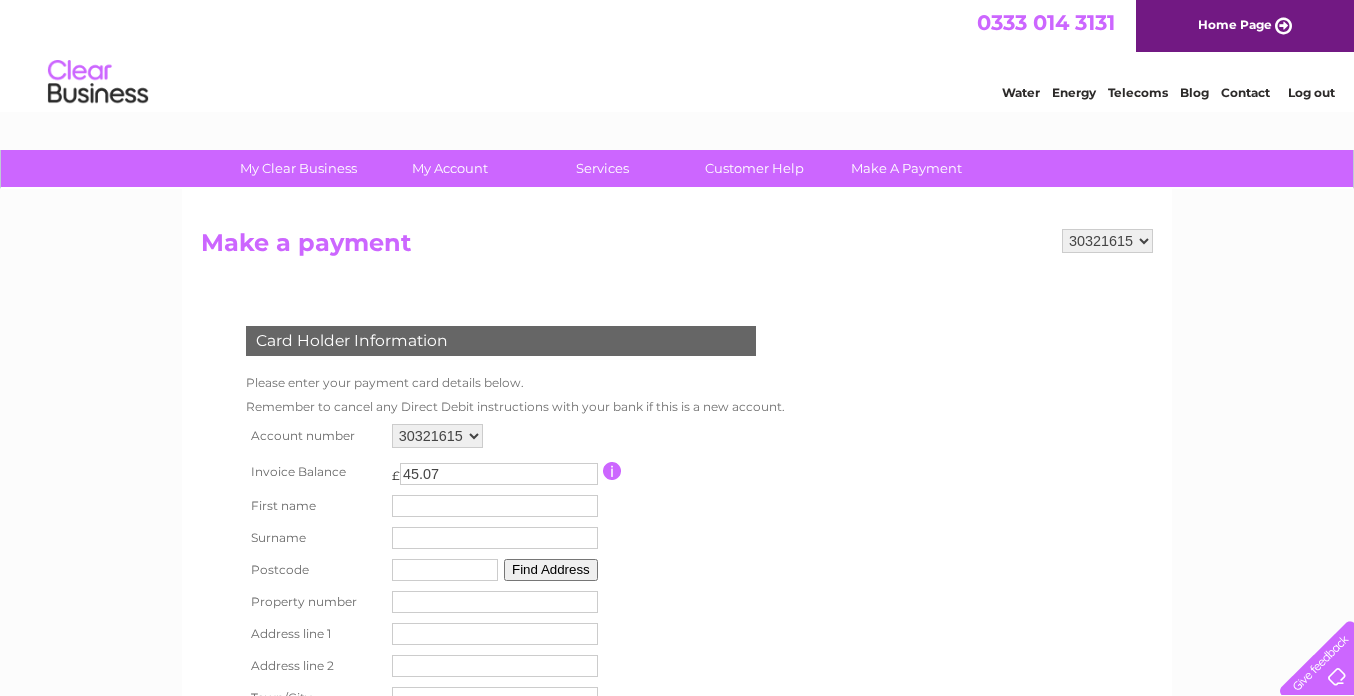click at bounding box center (495, 506) 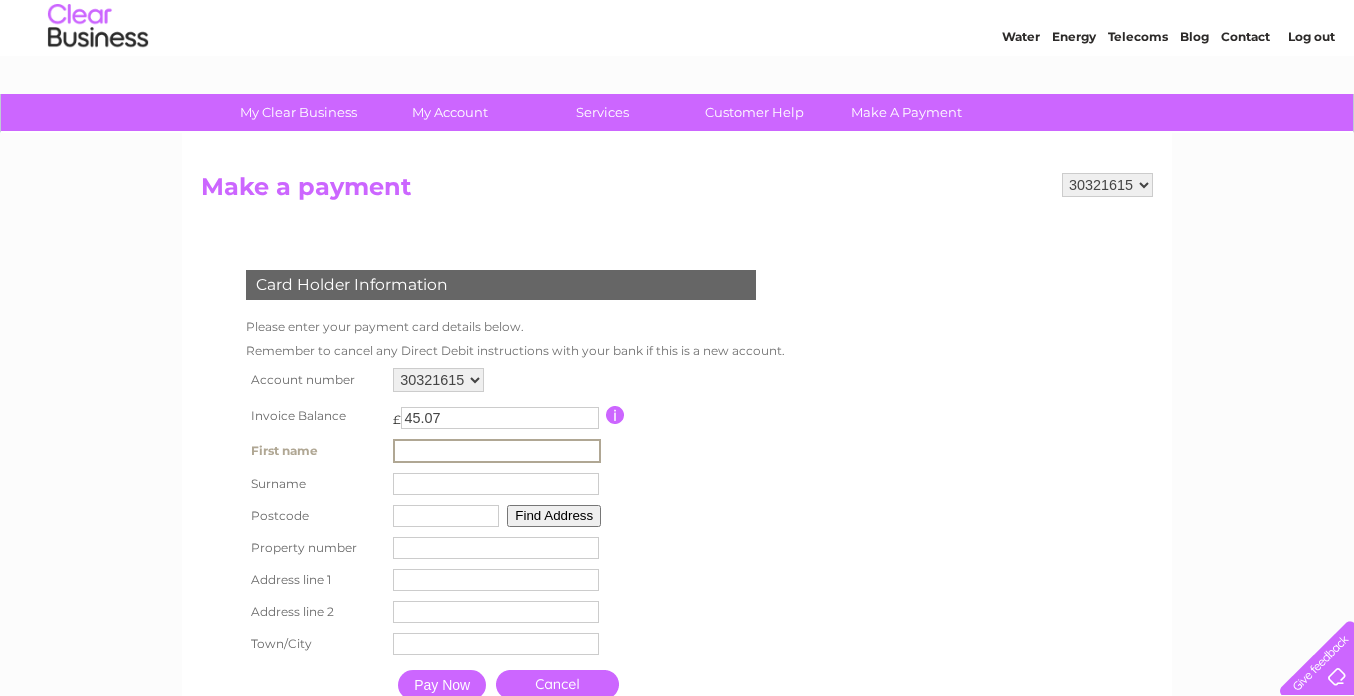 scroll, scrollTop: 99, scrollLeft: 0, axis: vertical 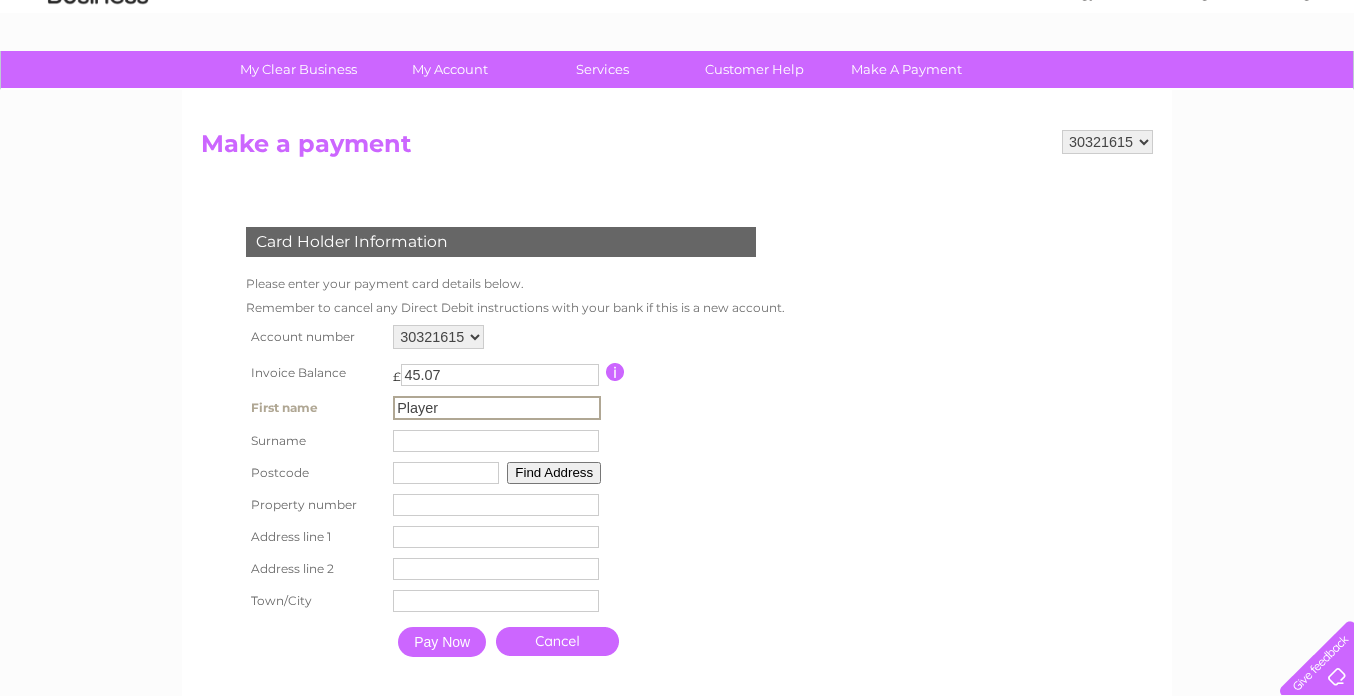 type on "PlayerD" 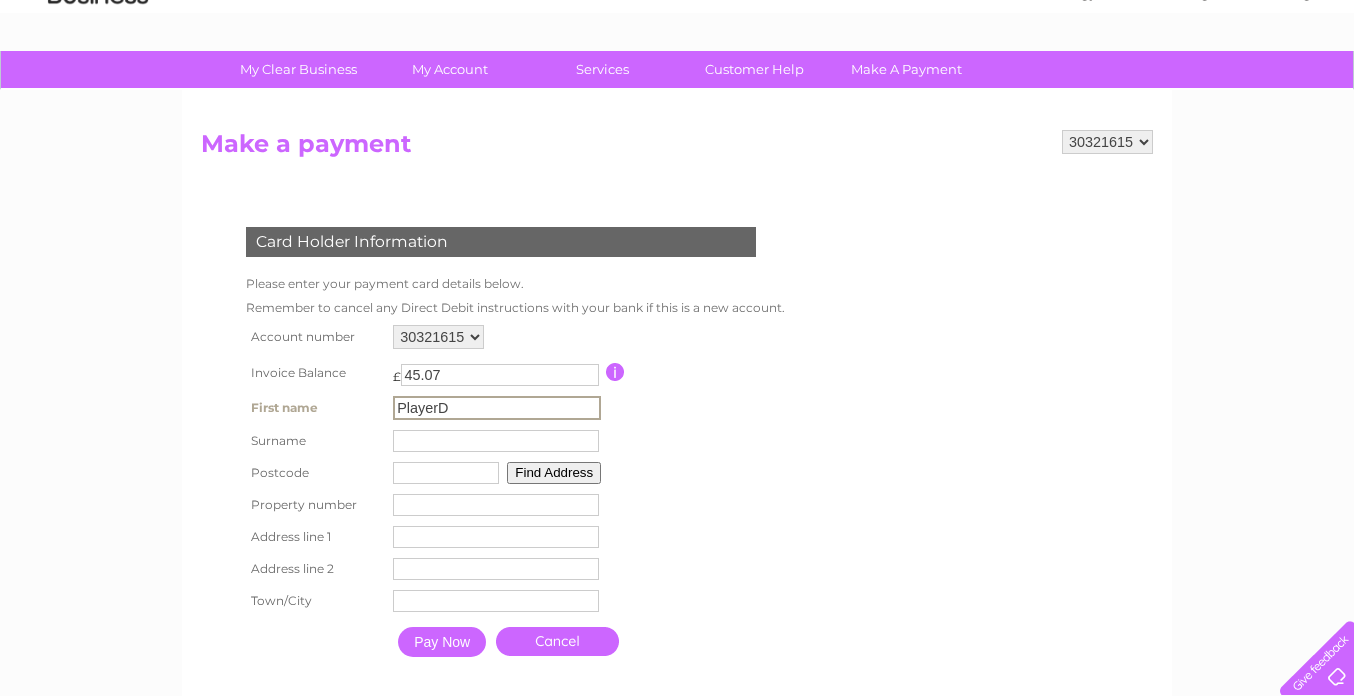 drag, startPoint x: 461, startPoint y: 407, endPoint x: 388, endPoint y: 388, distance: 75.43209 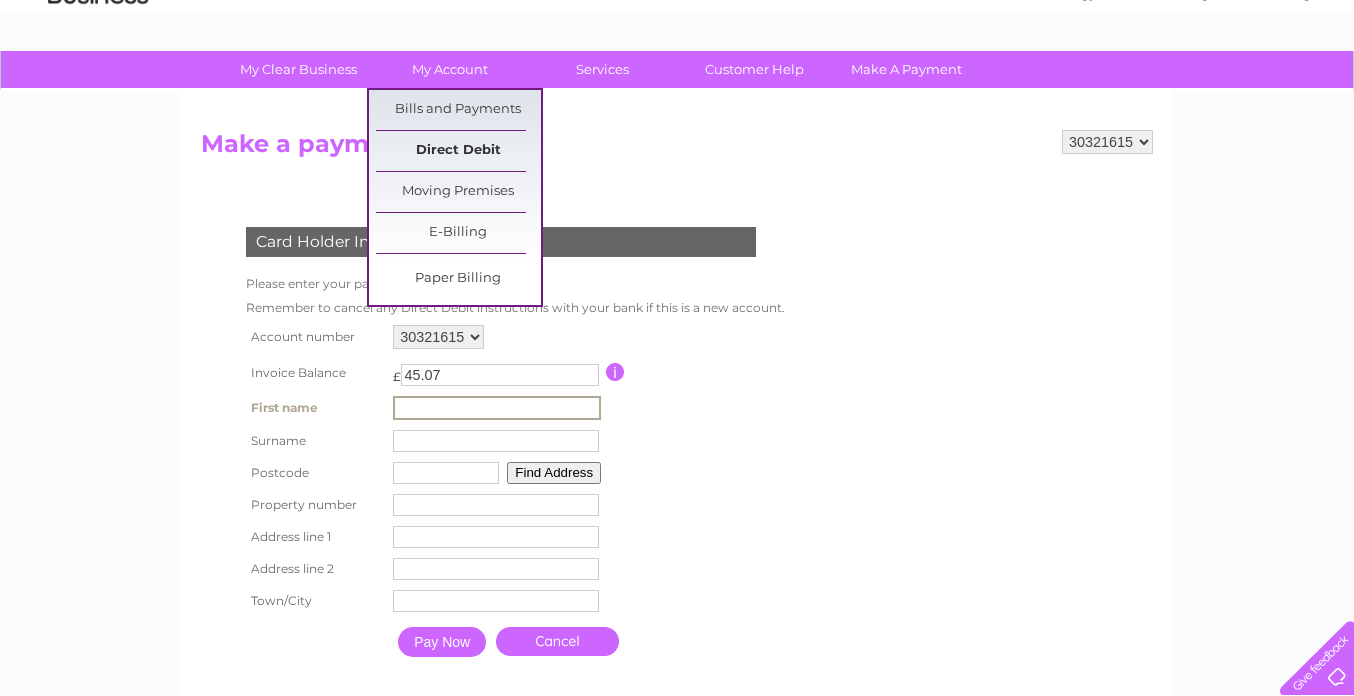 click on "Direct Debit" at bounding box center [458, 151] 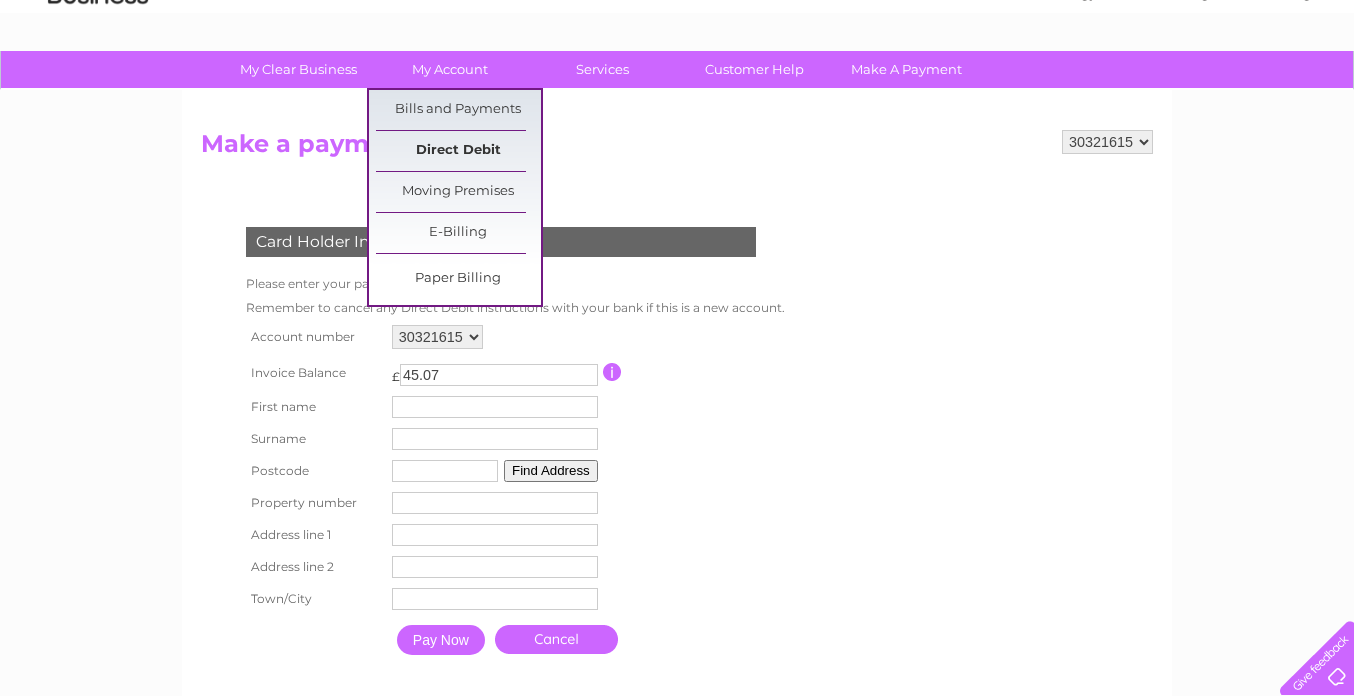 click on "Direct Debit" at bounding box center [458, 151] 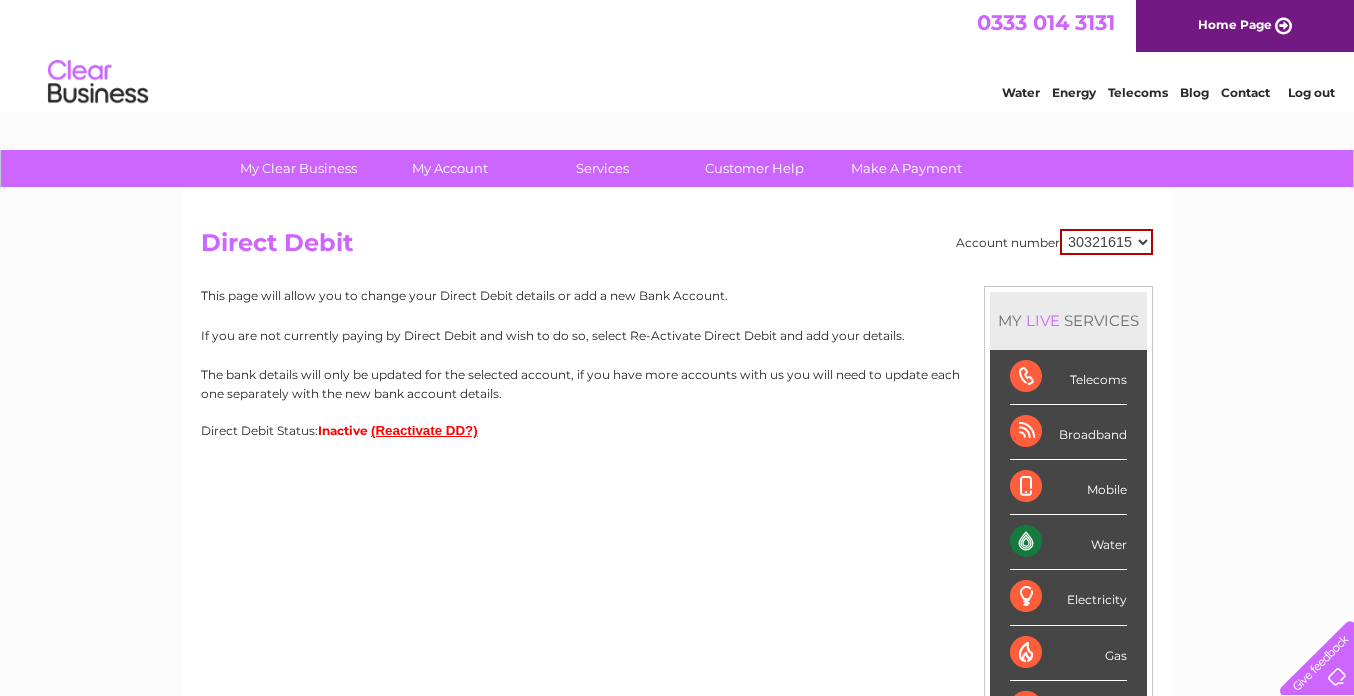scroll, scrollTop: 0, scrollLeft: 0, axis: both 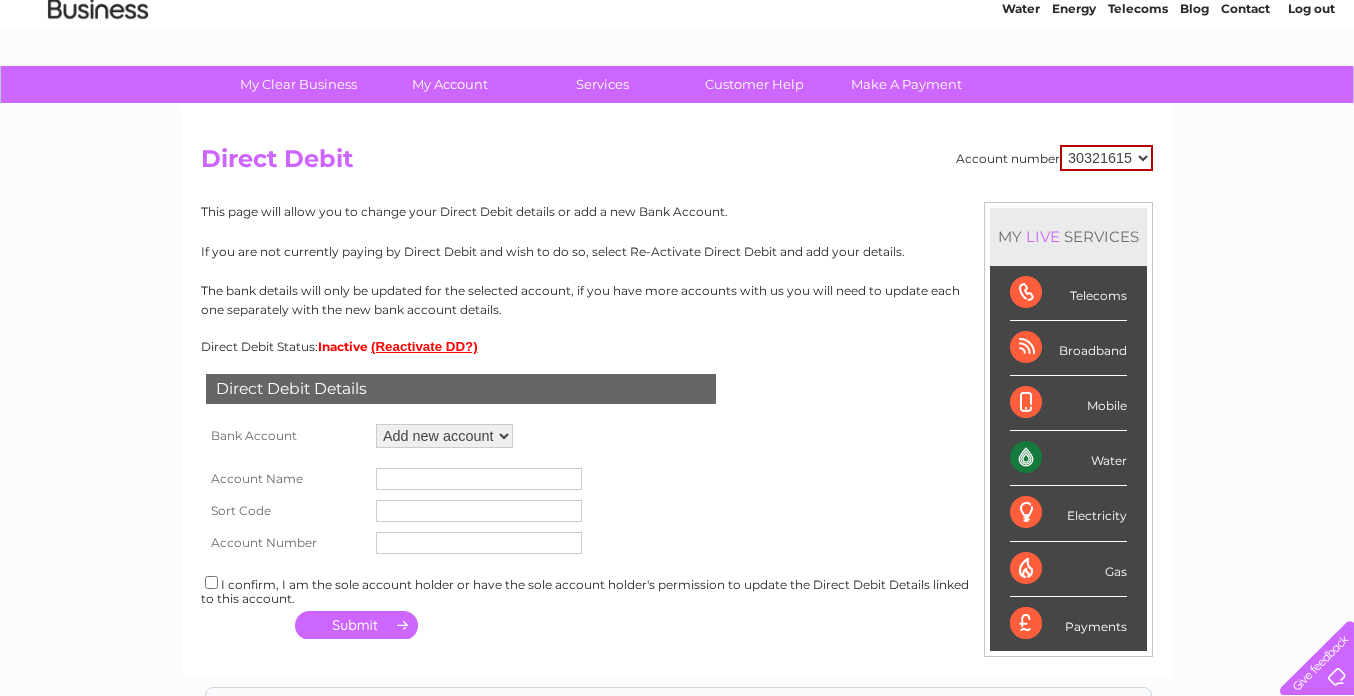 click on "Add new account" at bounding box center (444, 436) 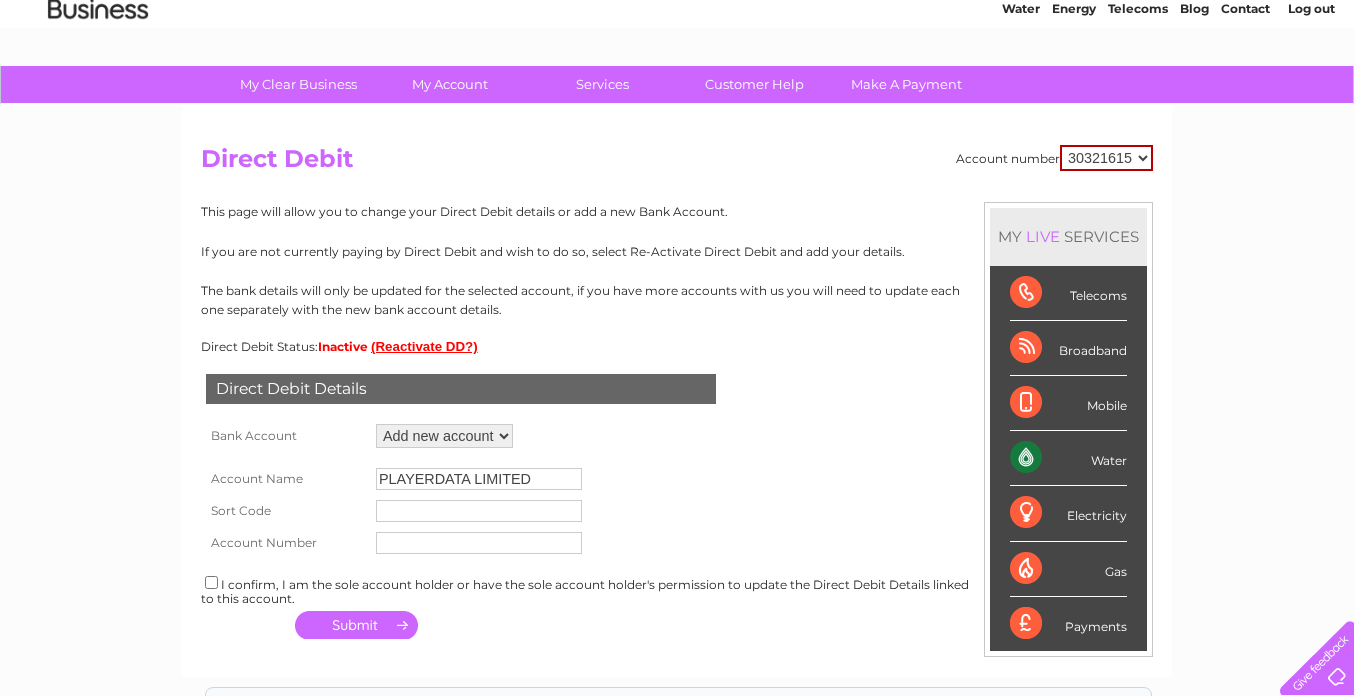 type on "PLAYERDATA LIMITED" 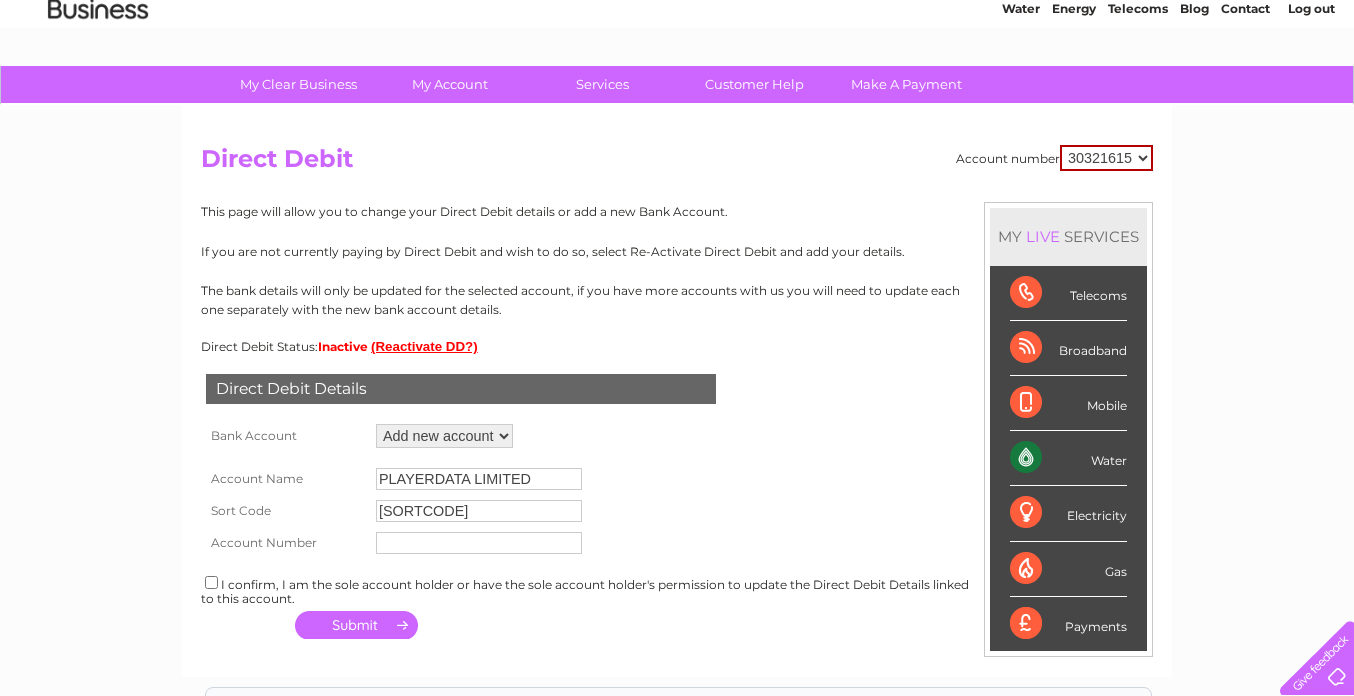 type on "04-00-75" 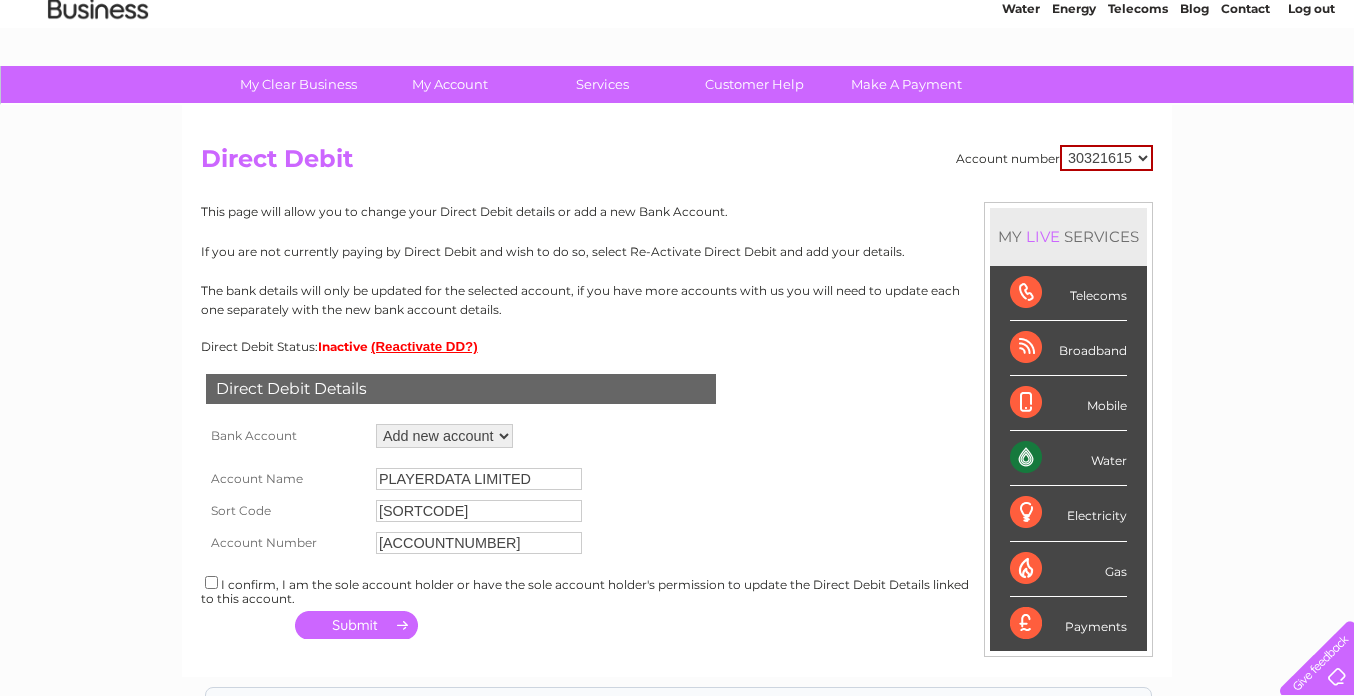 type on "93741154" 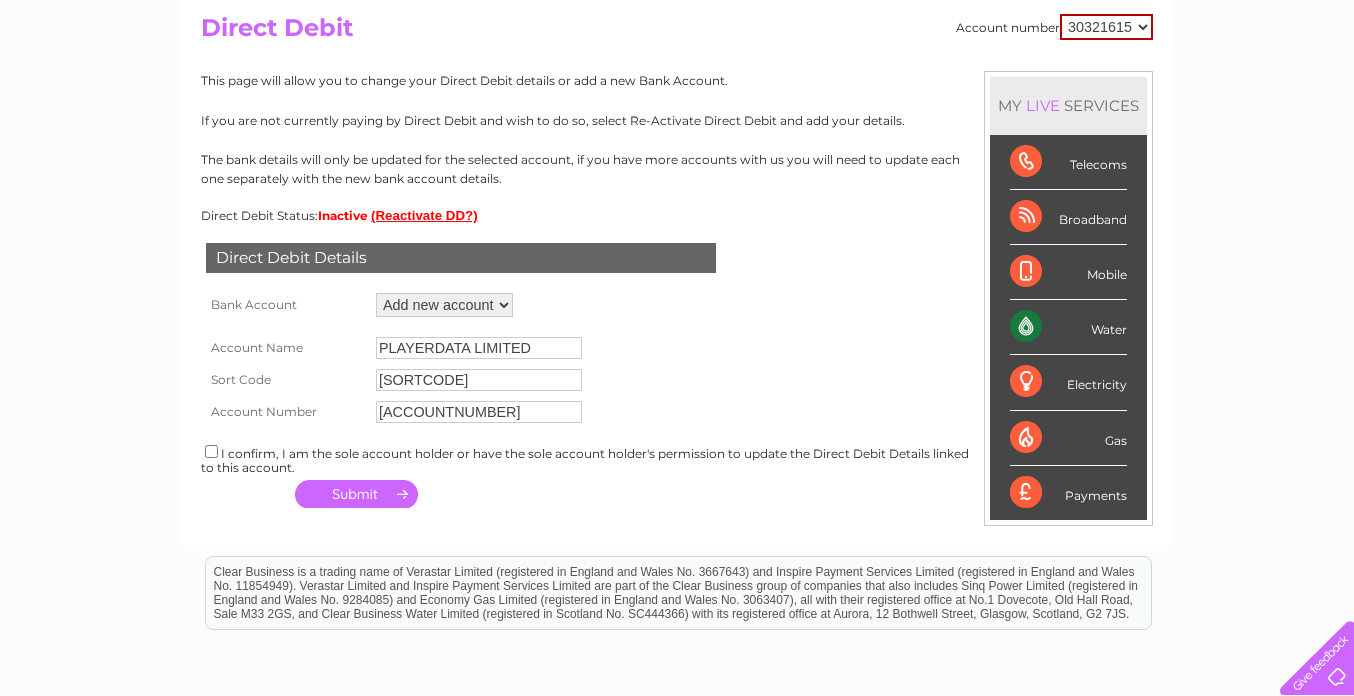 scroll, scrollTop: 241, scrollLeft: 0, axis: vertical 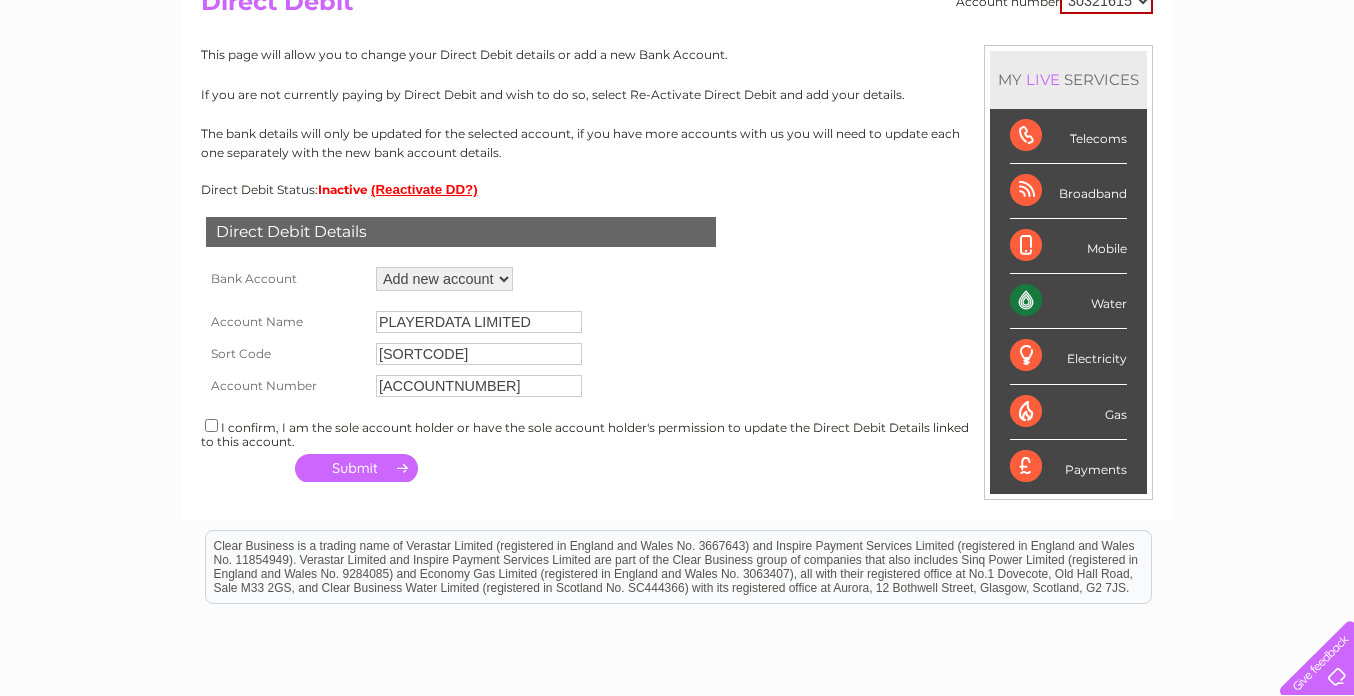 click at bounding box center (211, 425) 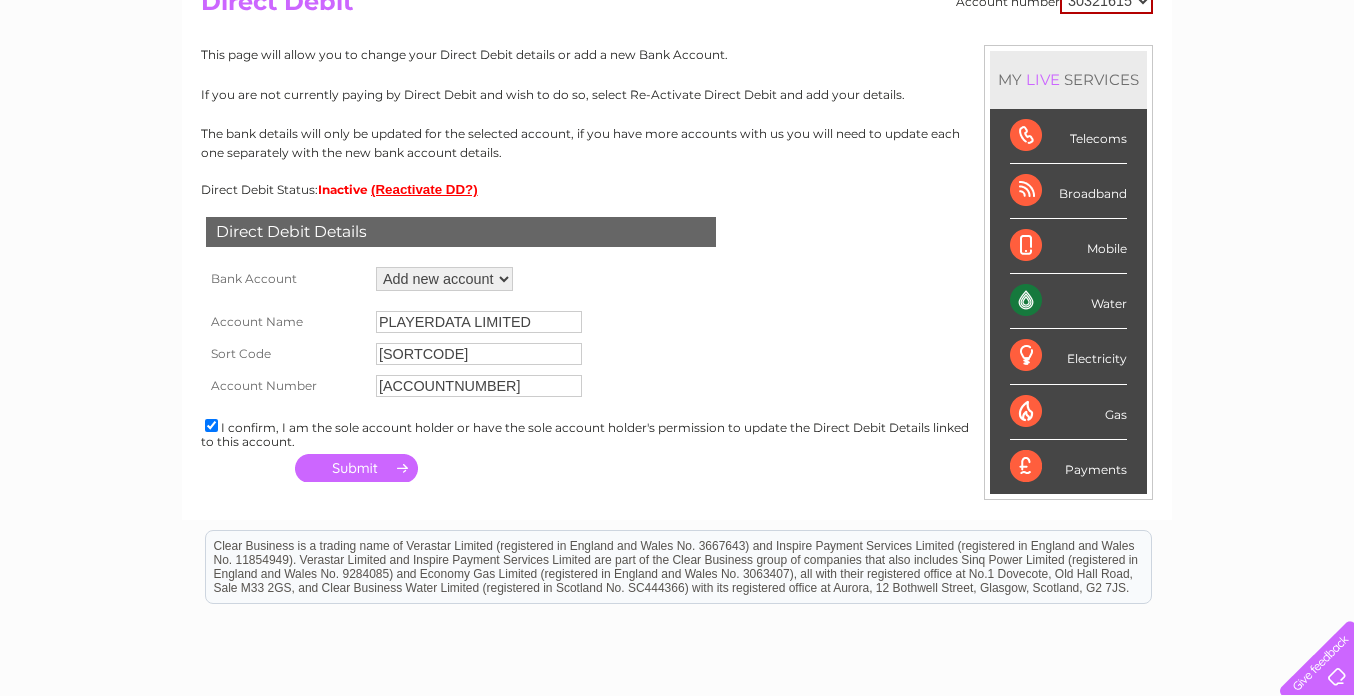 click at bounding box center (356, 468) 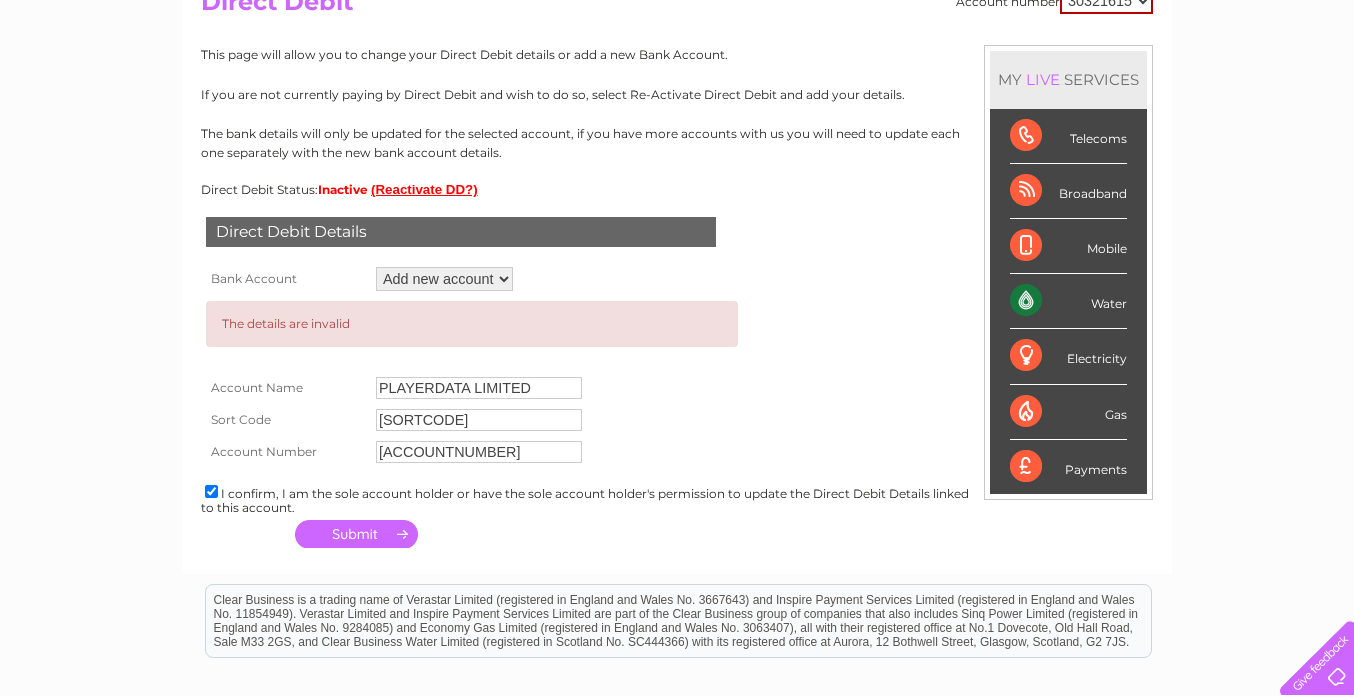 click at bounding box center [211, 491] 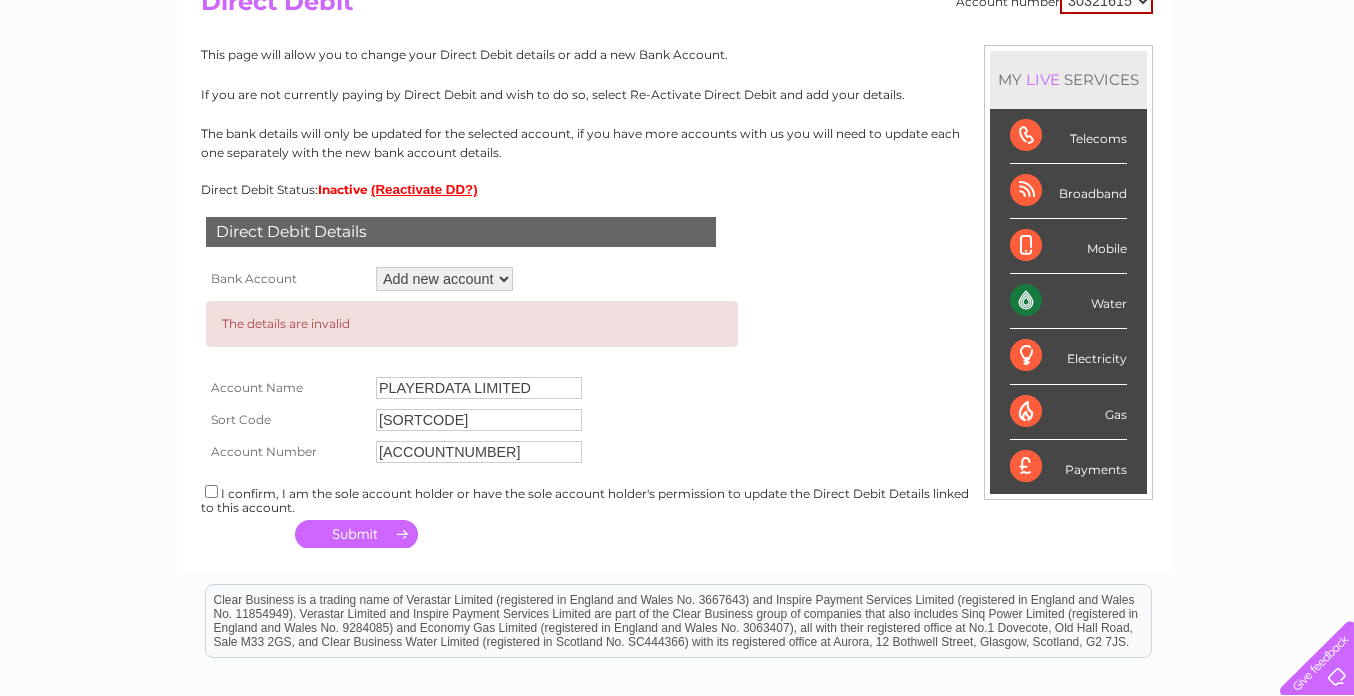 click at bounding box center (356, 534) 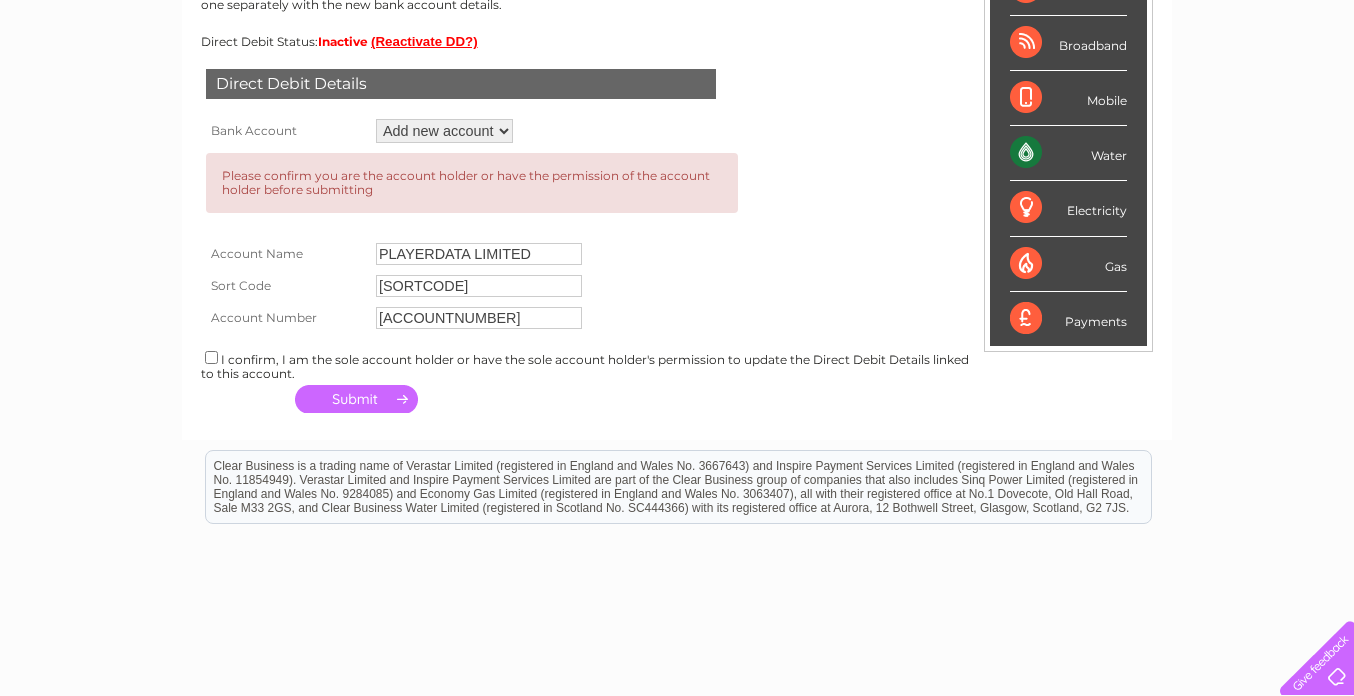 scroll, scrollTop: 381, scrollLeft: 0, axis: vertical 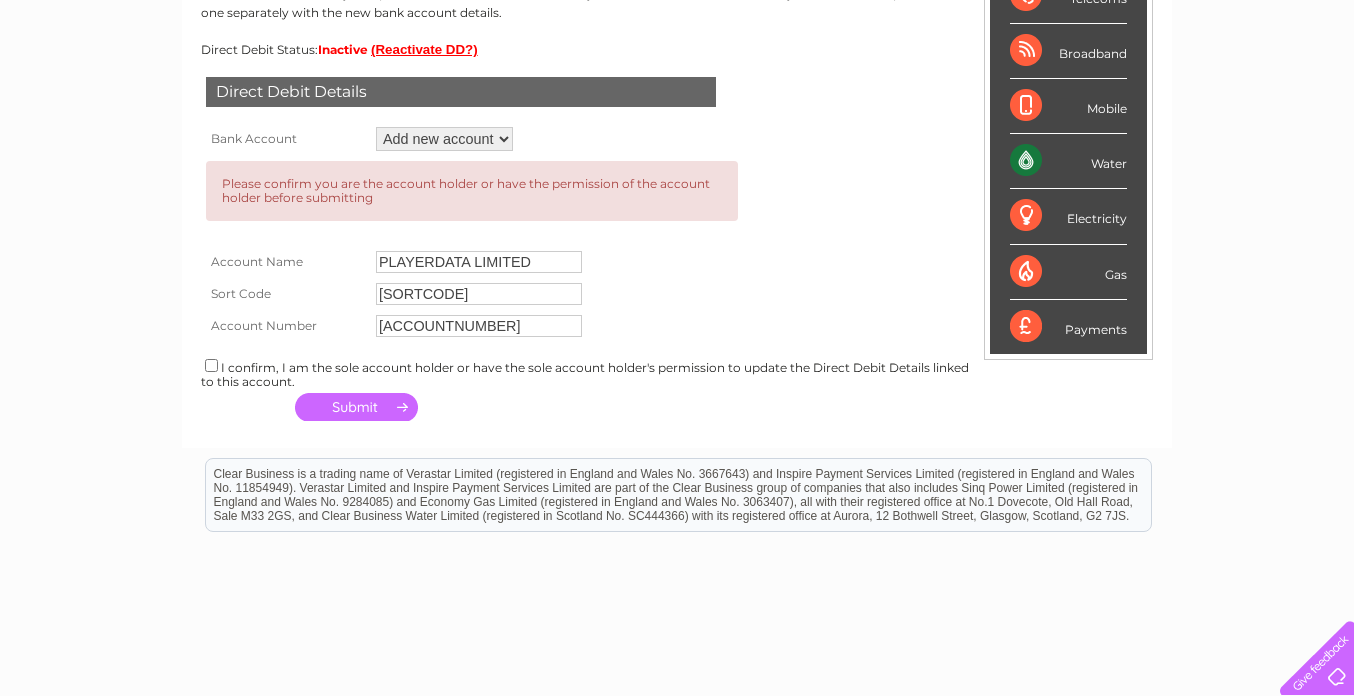 click on "04-00-75" at bounding box center [479, 294] 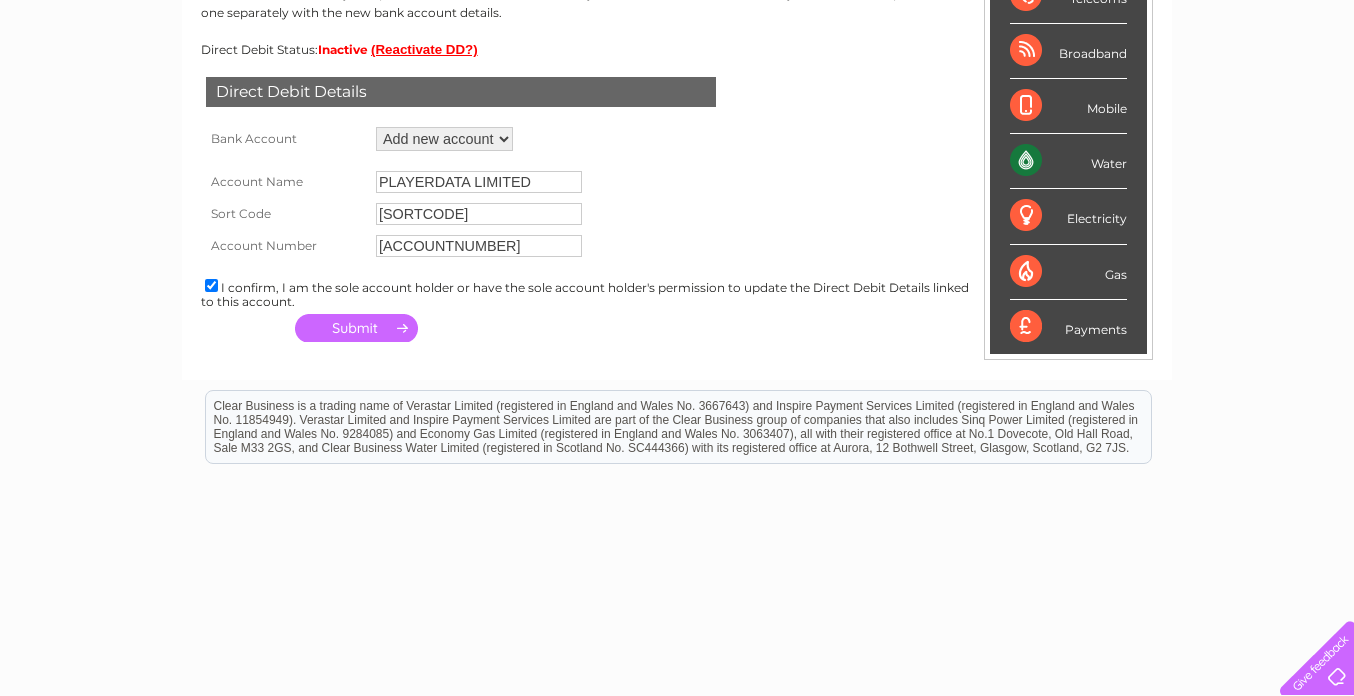 click at bounding box center [356, 328] 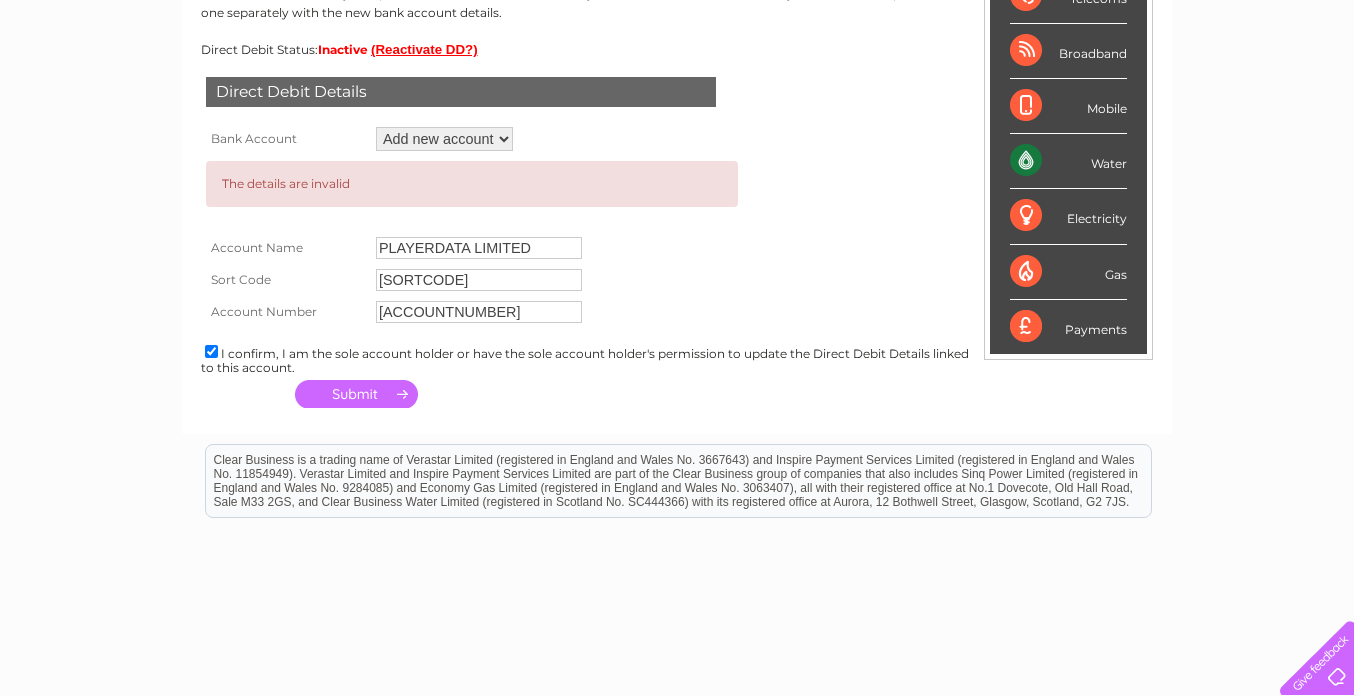click on "Add new account" at bounding box center [444, 139] 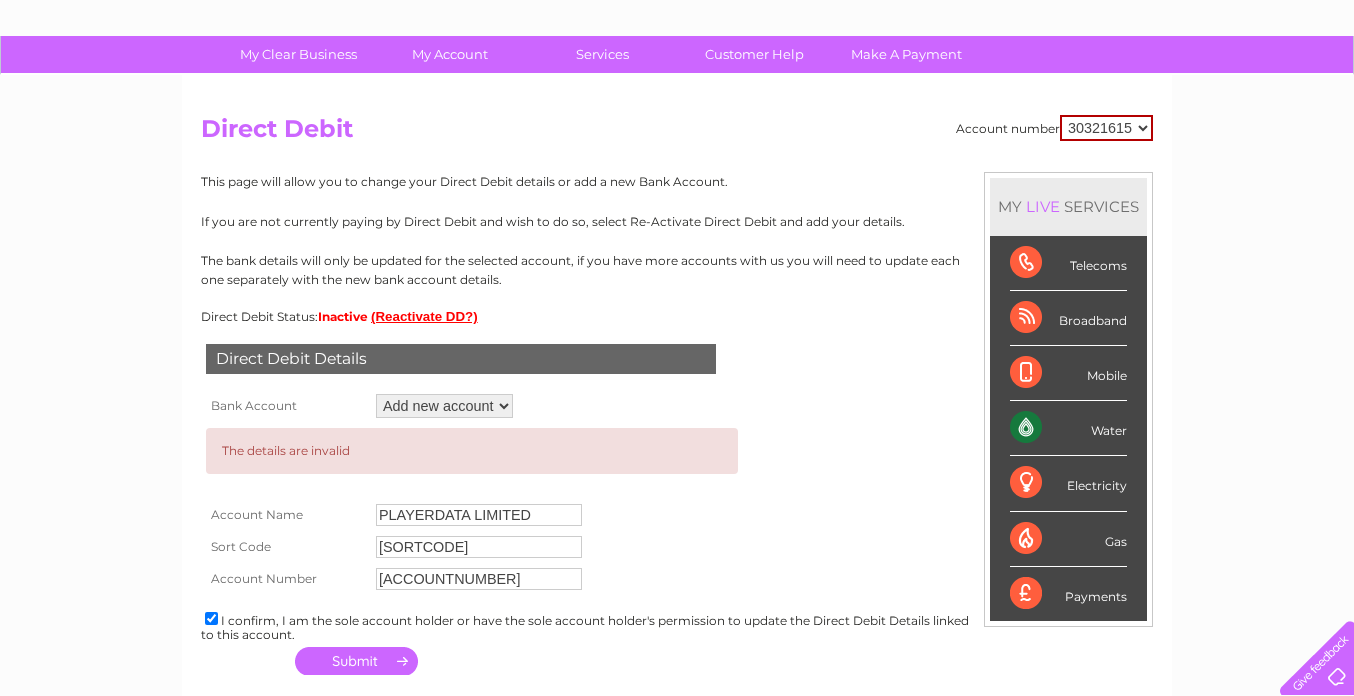 scroll, scrollTop: 84, scrollLeft: 0, axis: vertical 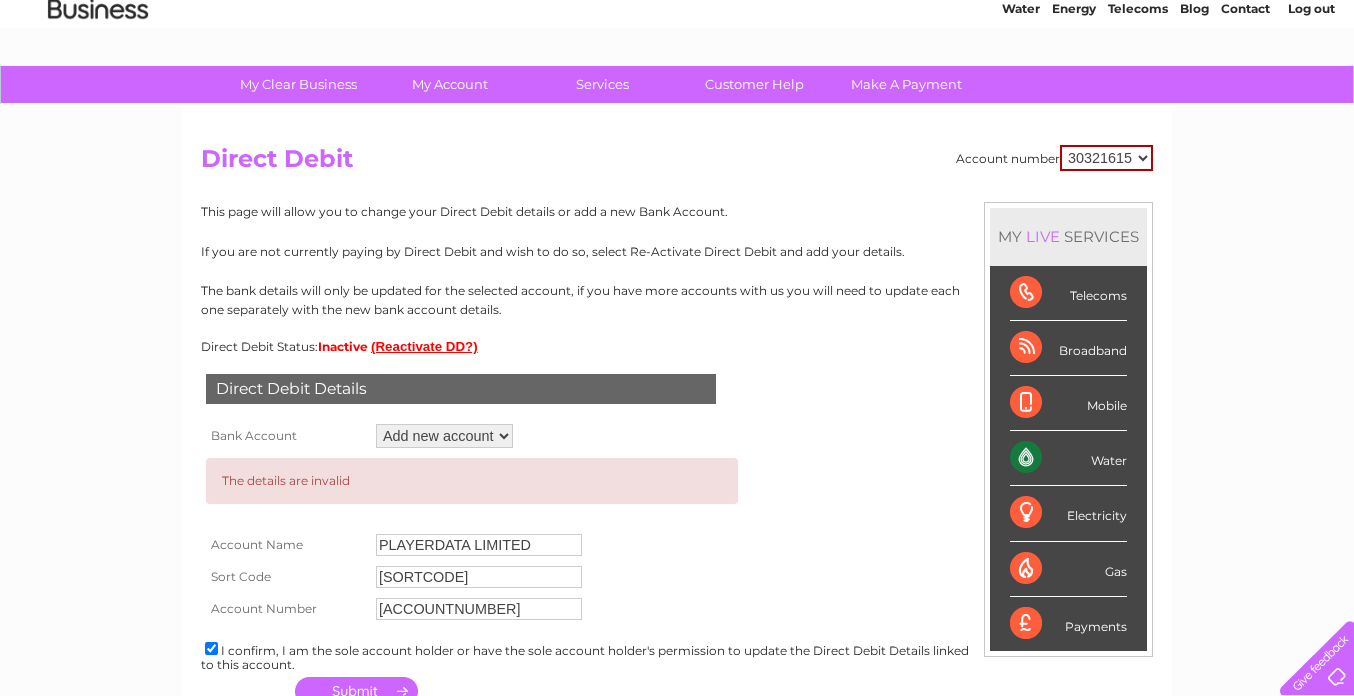 click on "(Reactivate DD?)" at bounding box center [424, 346] 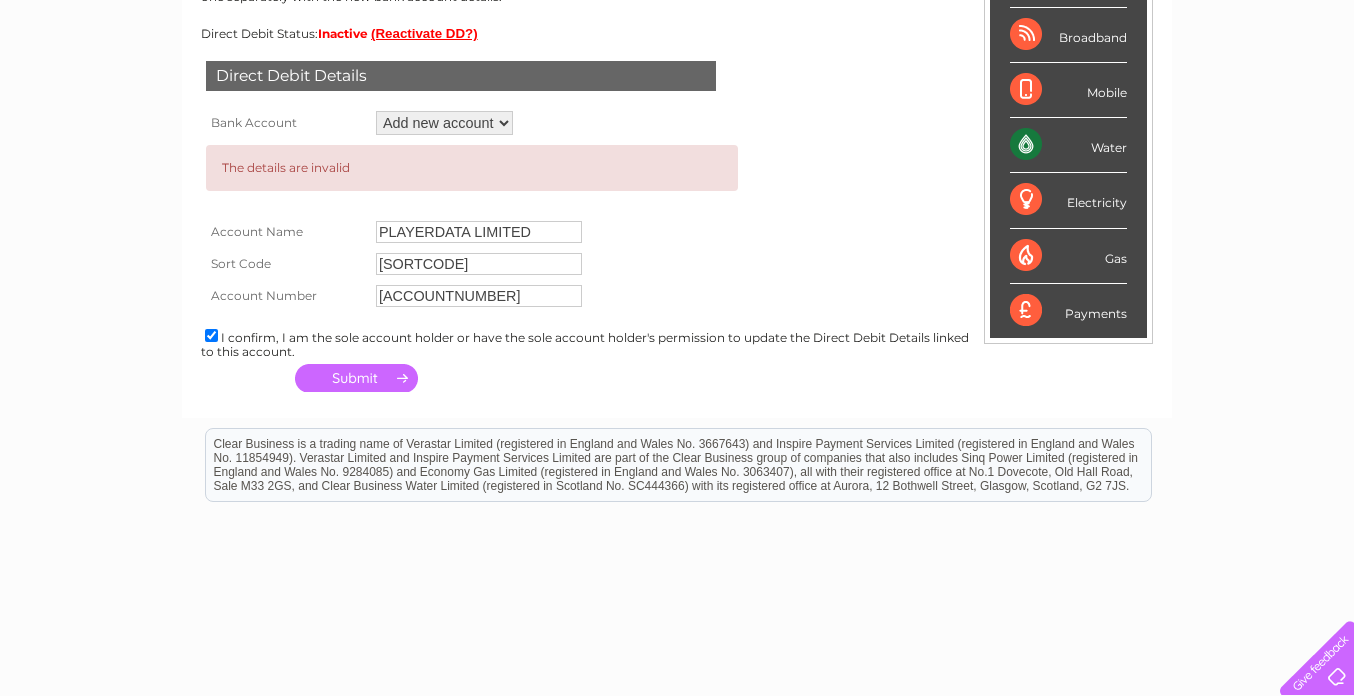 scroll, scrollTop: 428, scrollLeft: 0, axis: vertical 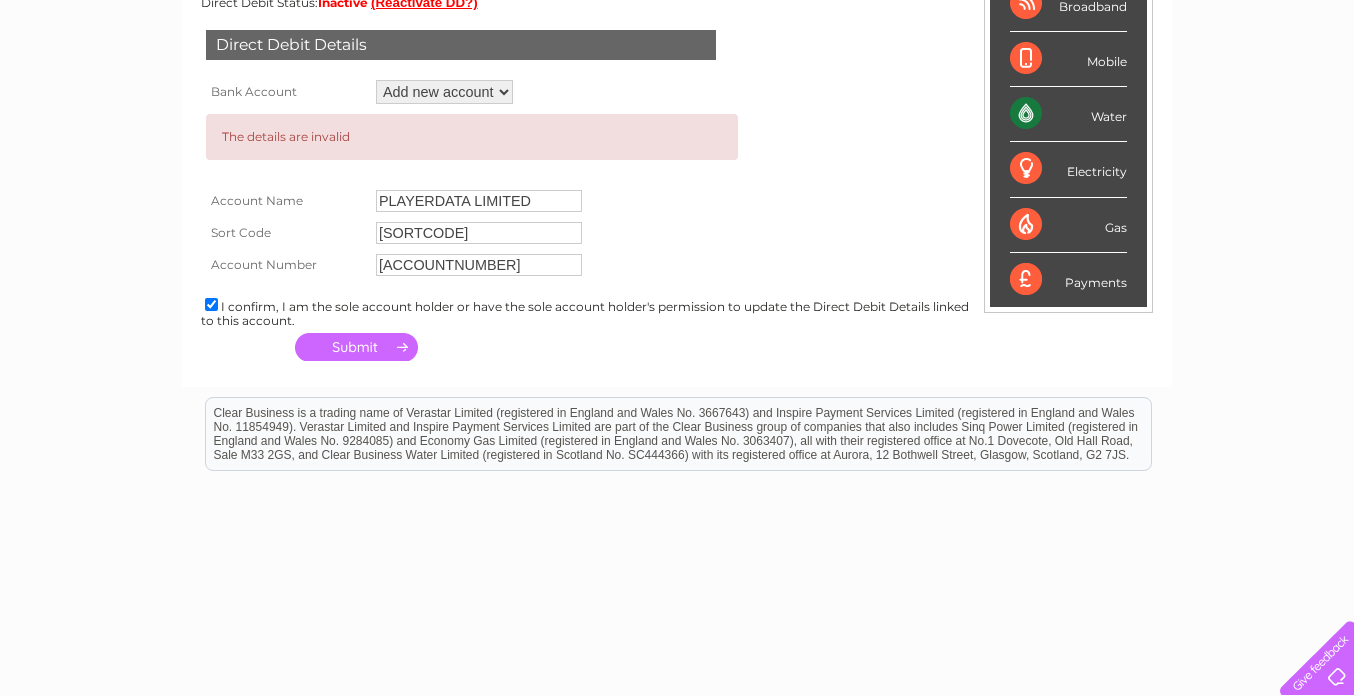 click at bounding box center (356, 347) 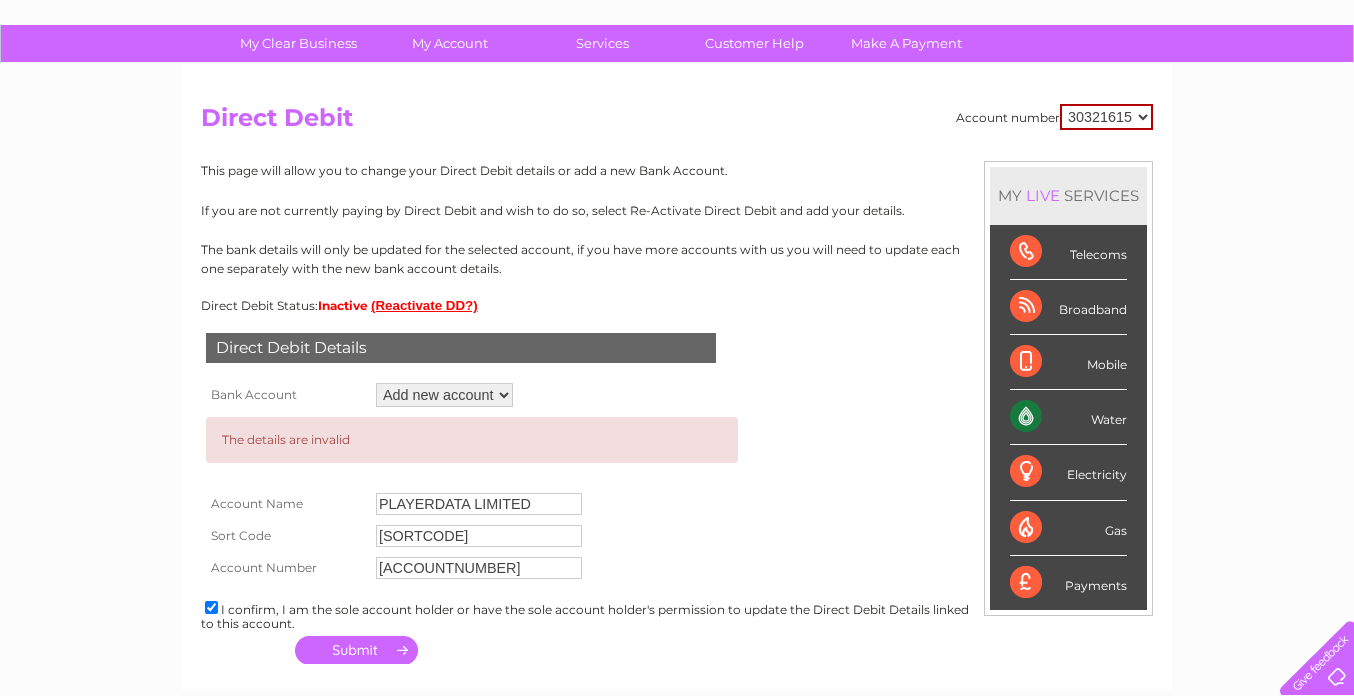 scroll, scrollTop: 0, scrollLeft: 0, axis: both 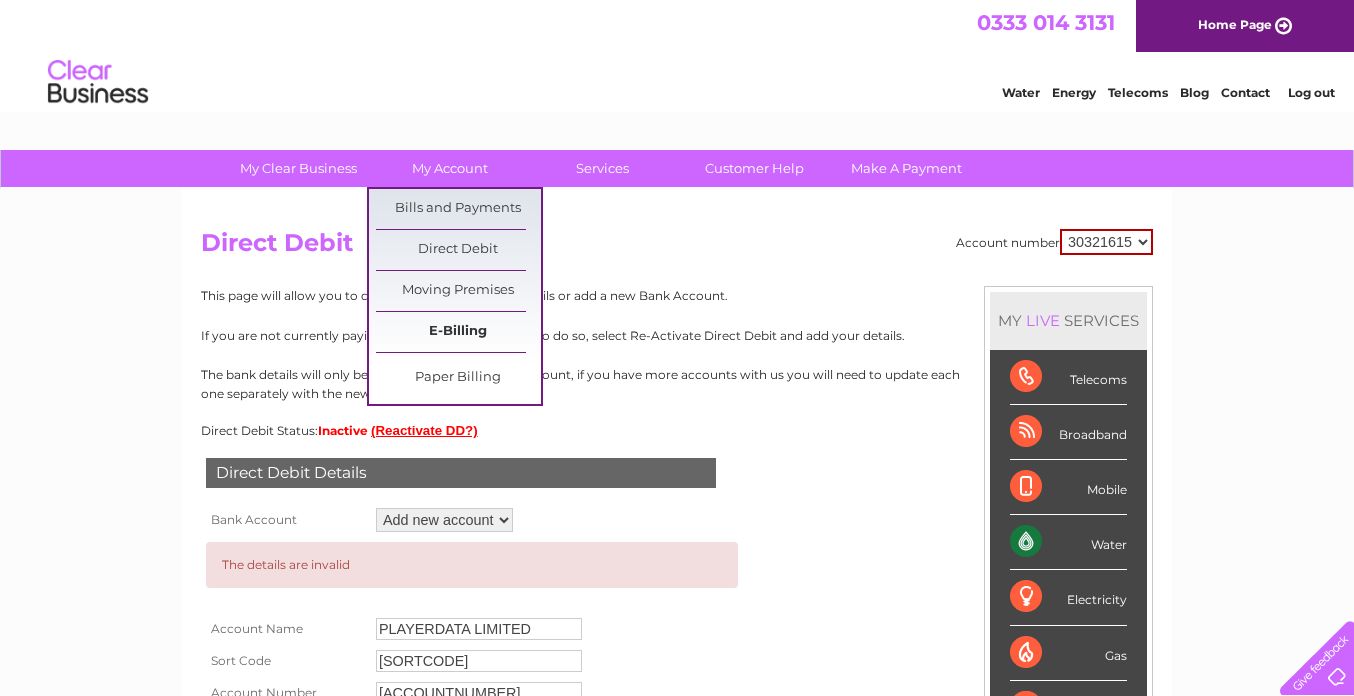 click on "E-Billing" at bounding box center [458, 332] 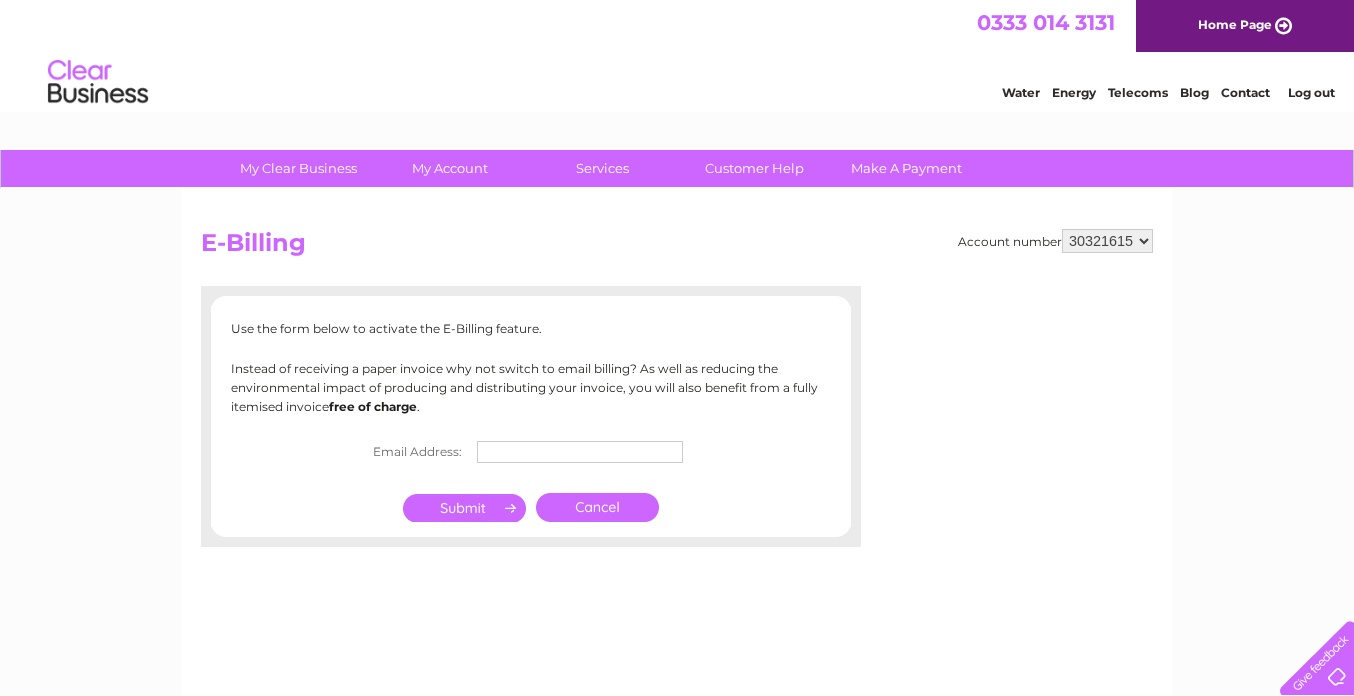 scroll, scrollTop: 0, scrollLeft: 0, axis: both 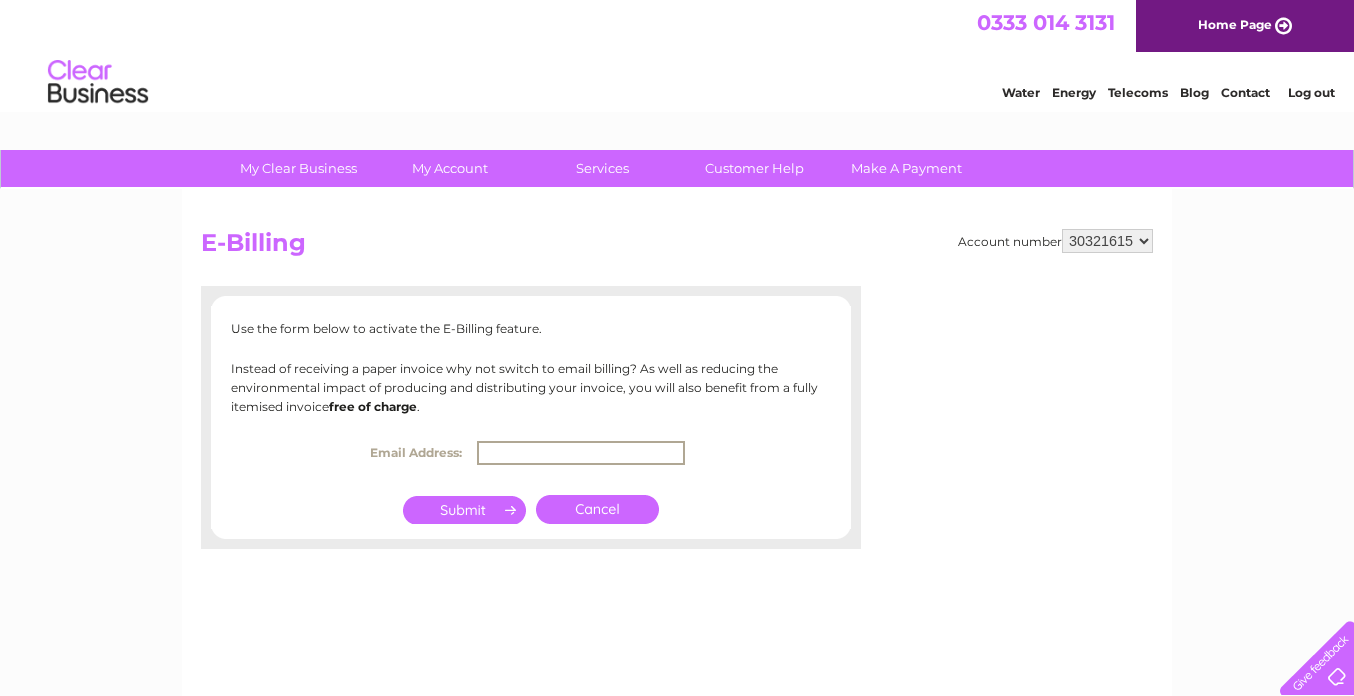 click at bounding box center [581, 453] 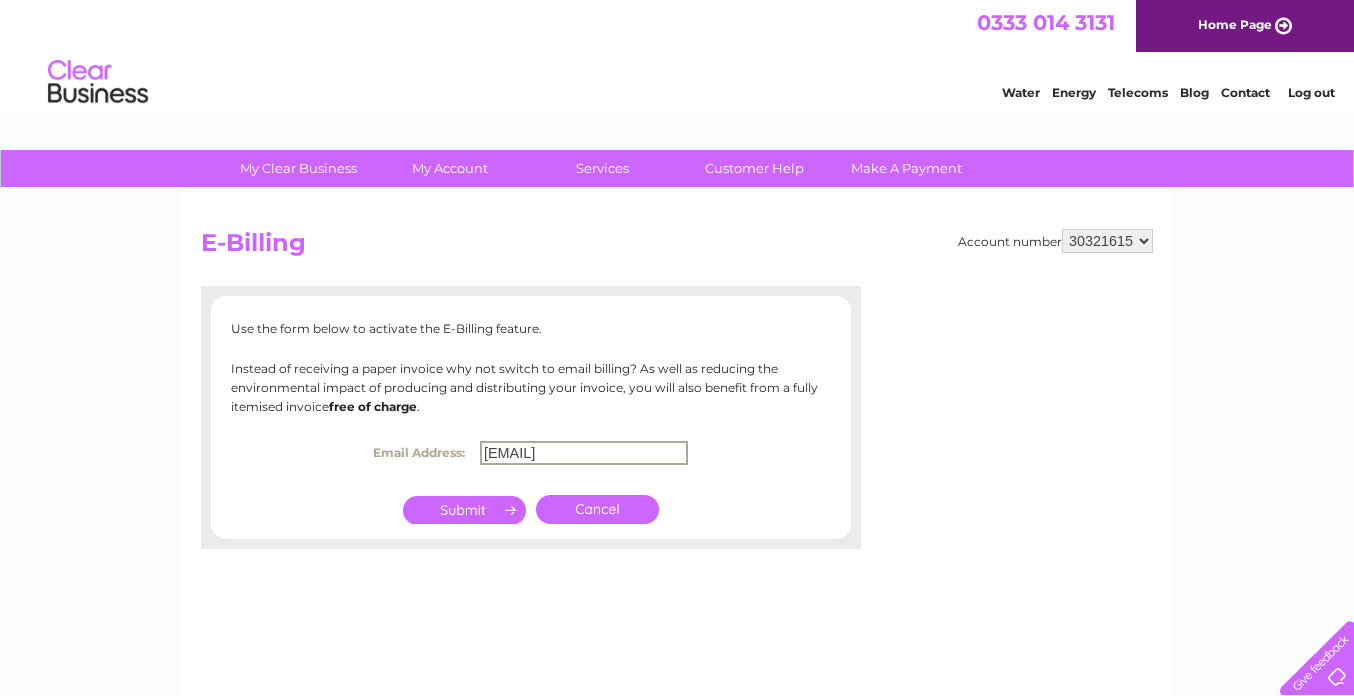 click at bounding box center [464, 510] 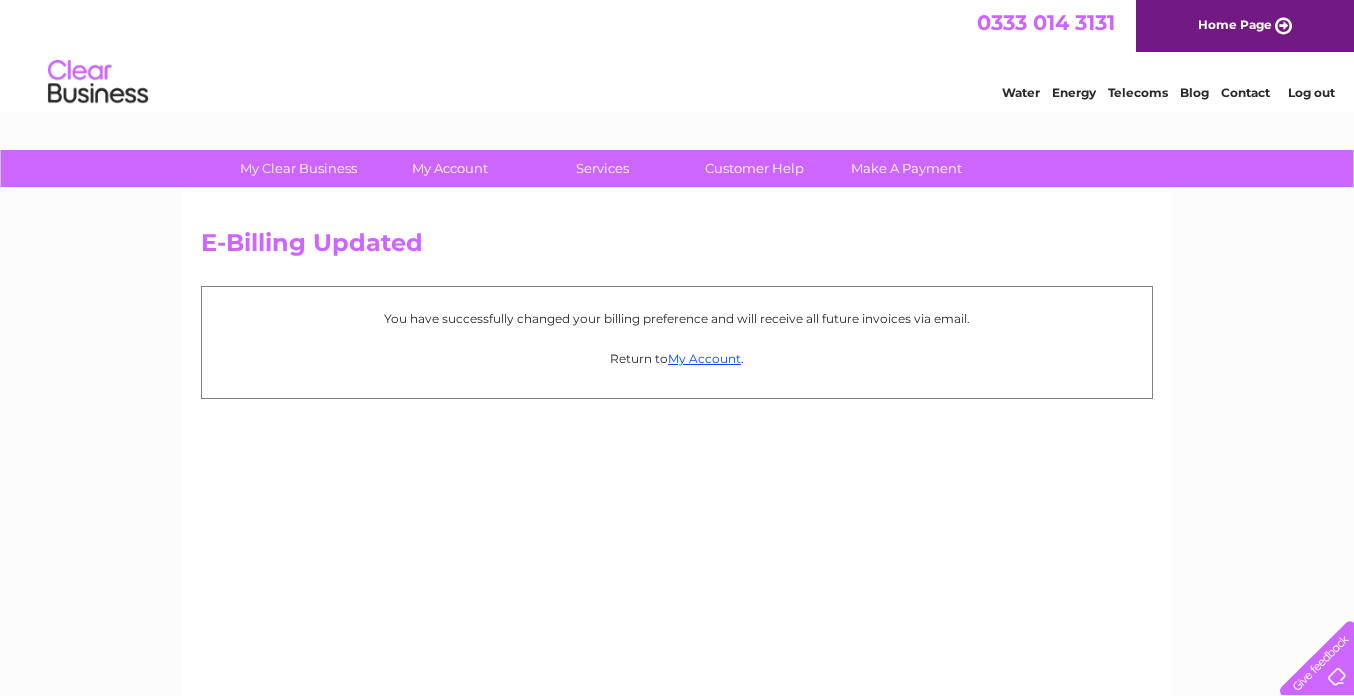 scroll, scrollTop: 0, scrollLeft: 0, axis: both 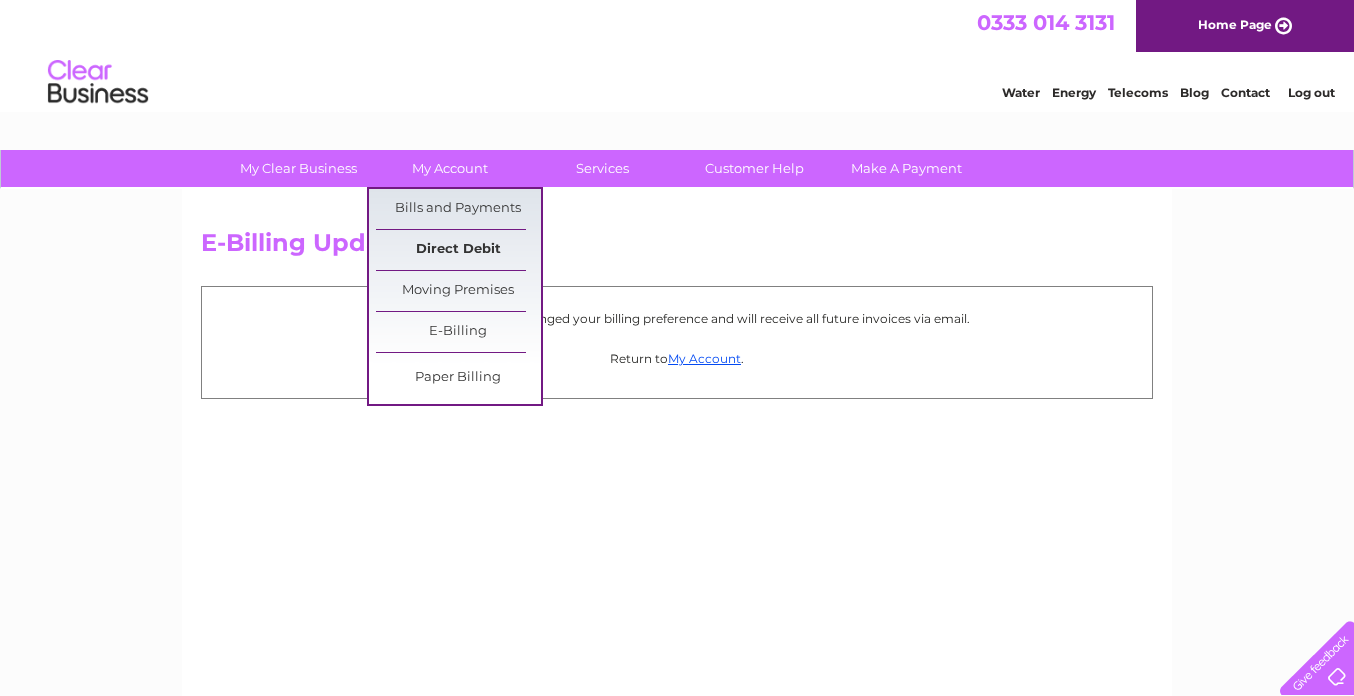 click on "Direct Debit" at bounding box center [458, 250] 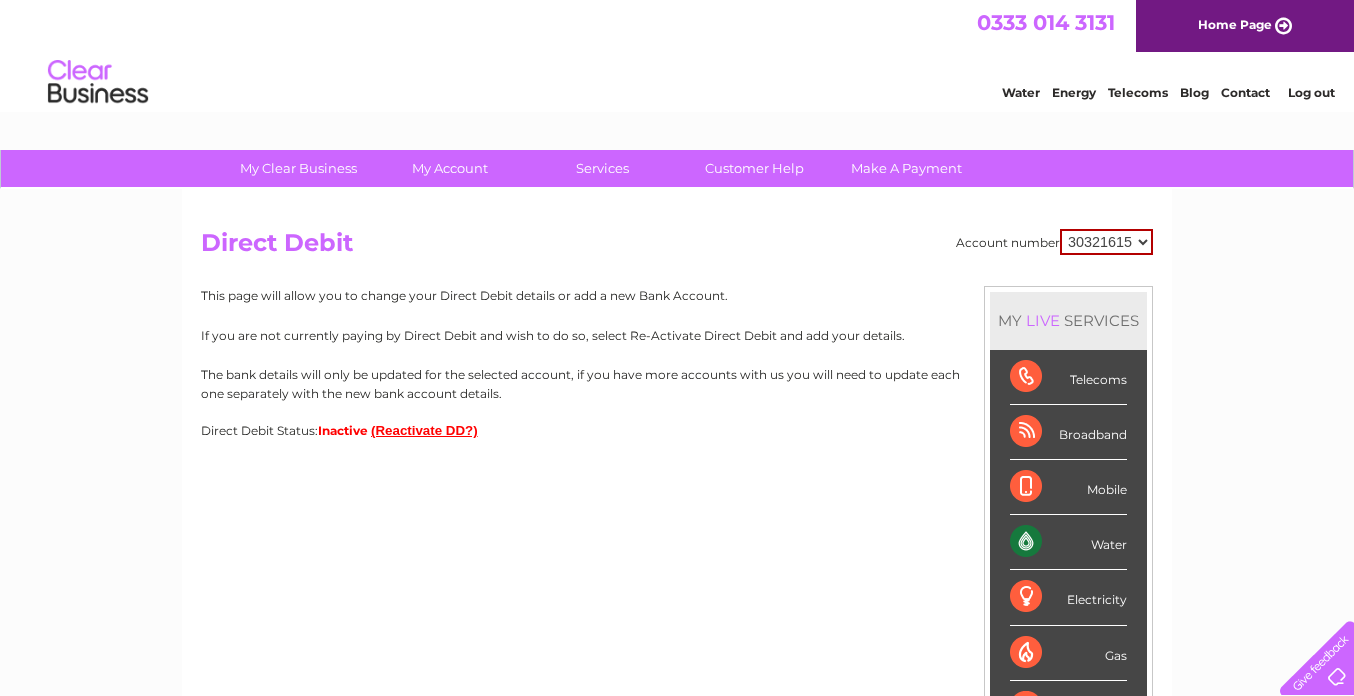 scroll, scrollTop: 0, scrollLeft: 0, axis: both 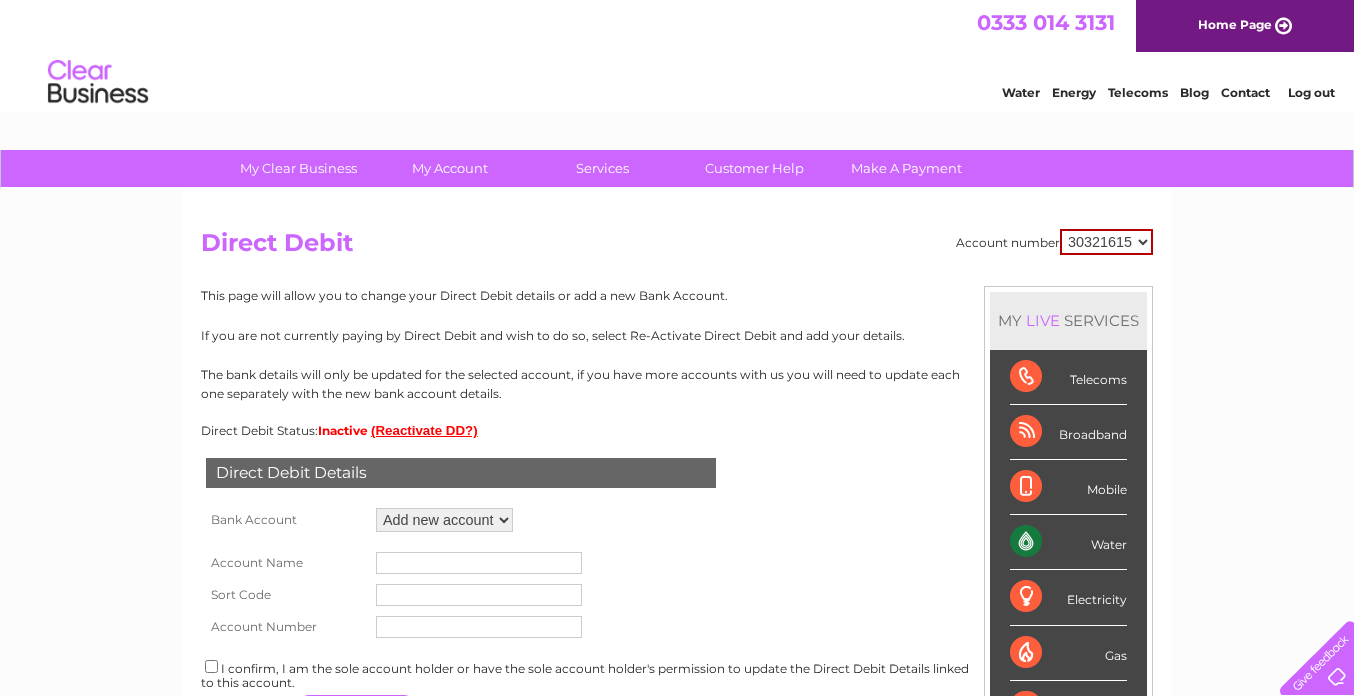 click at bounding box center [479, 563] 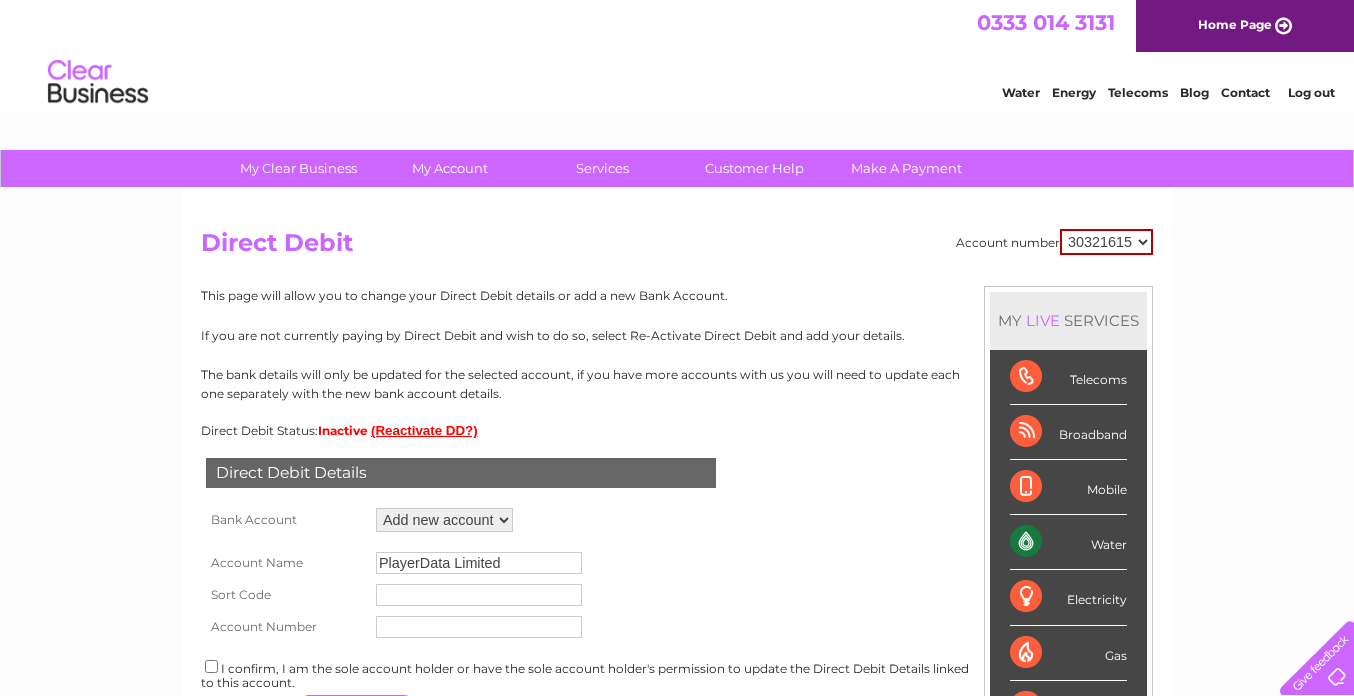 type on "PlayerData Limited" 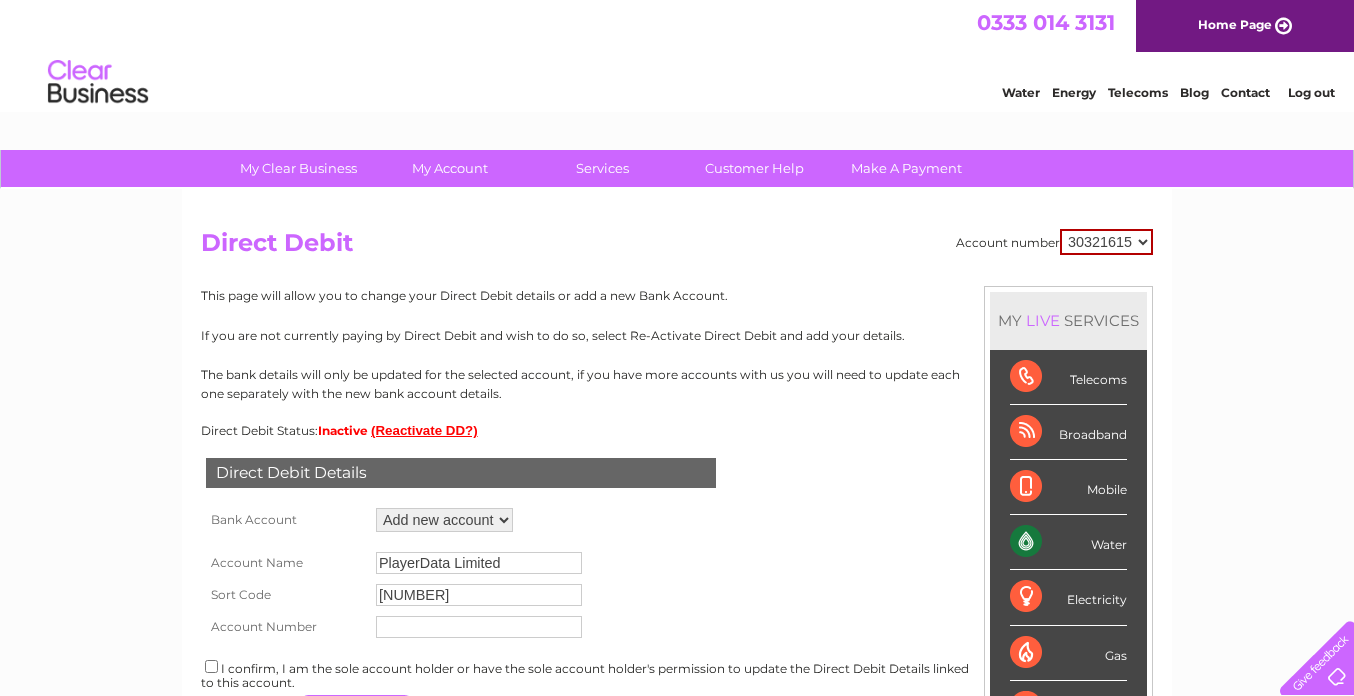 type on "040075" 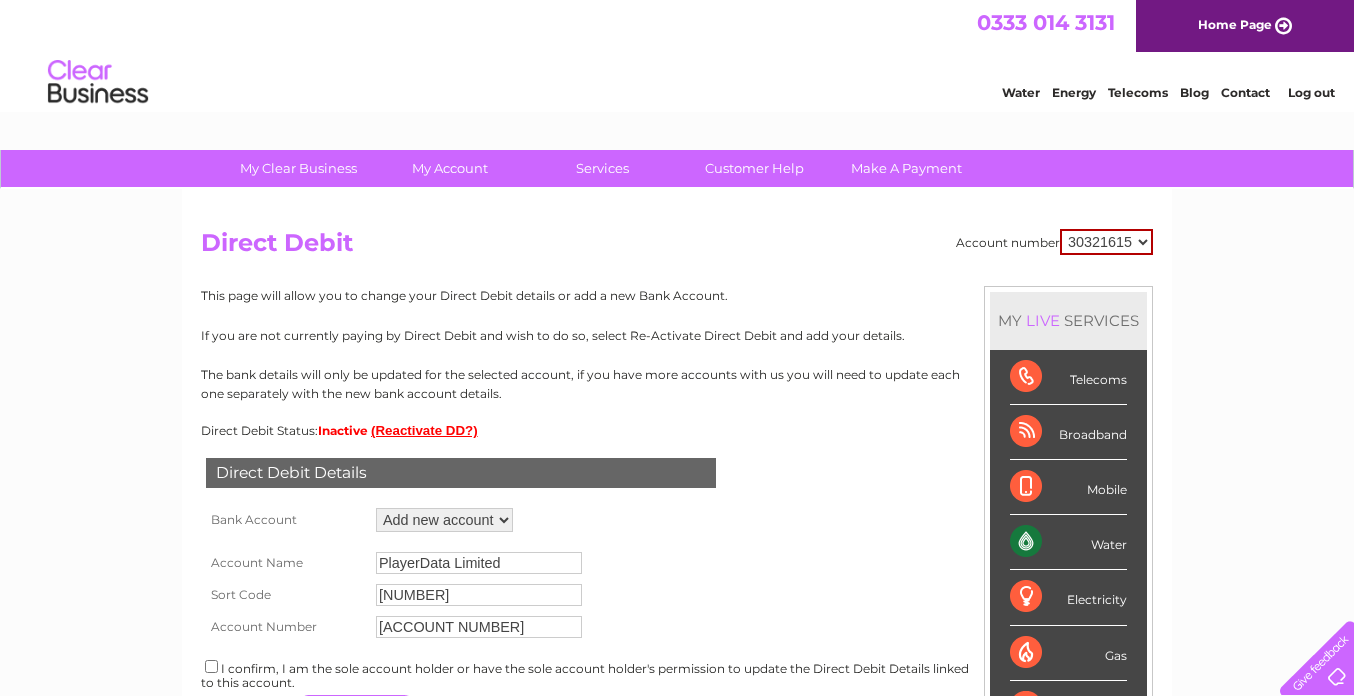 type on "93741154" 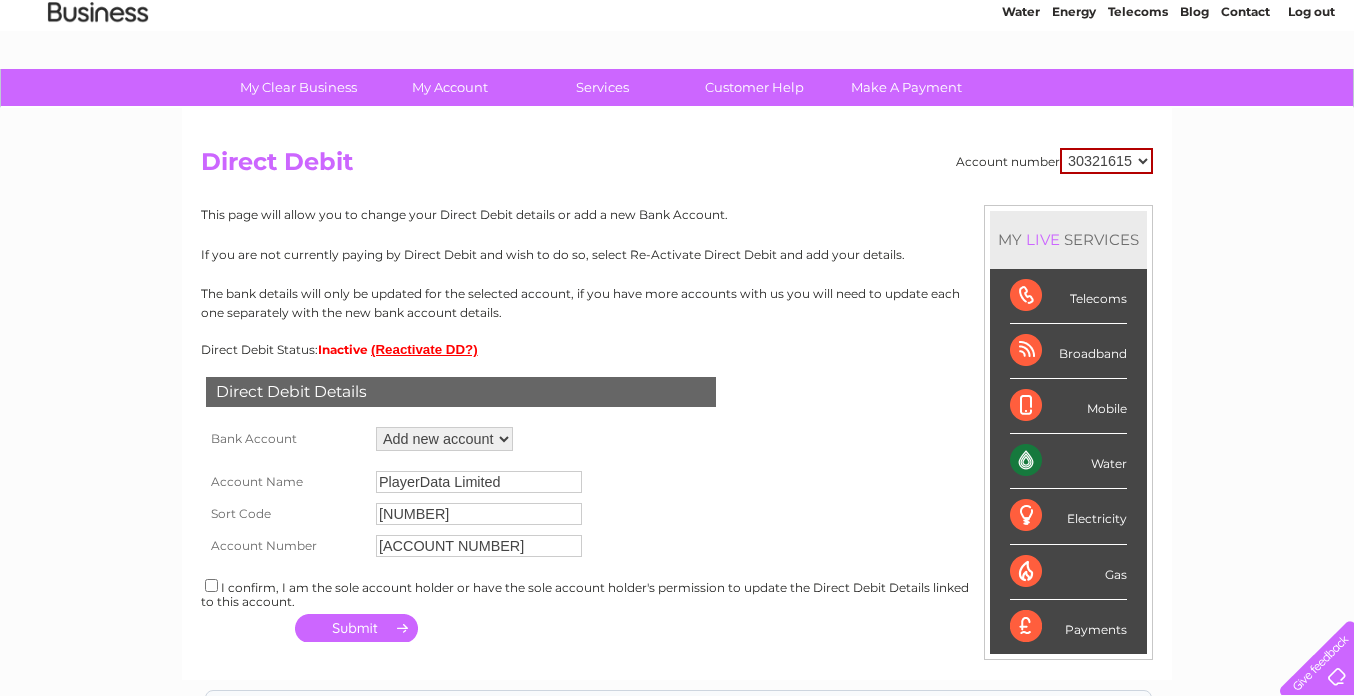 scroll, scrollTop: 137, scrollLeft: 0, axis: vertical 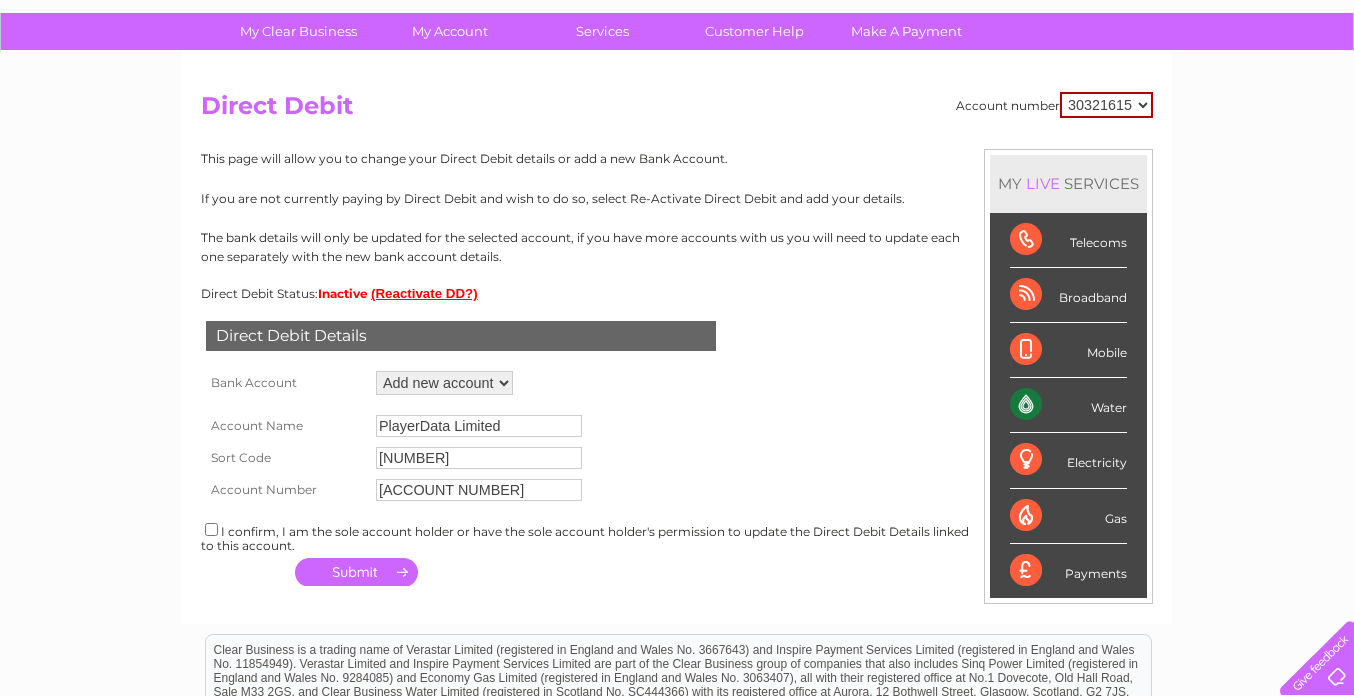 click at bounding box center [211, 529] 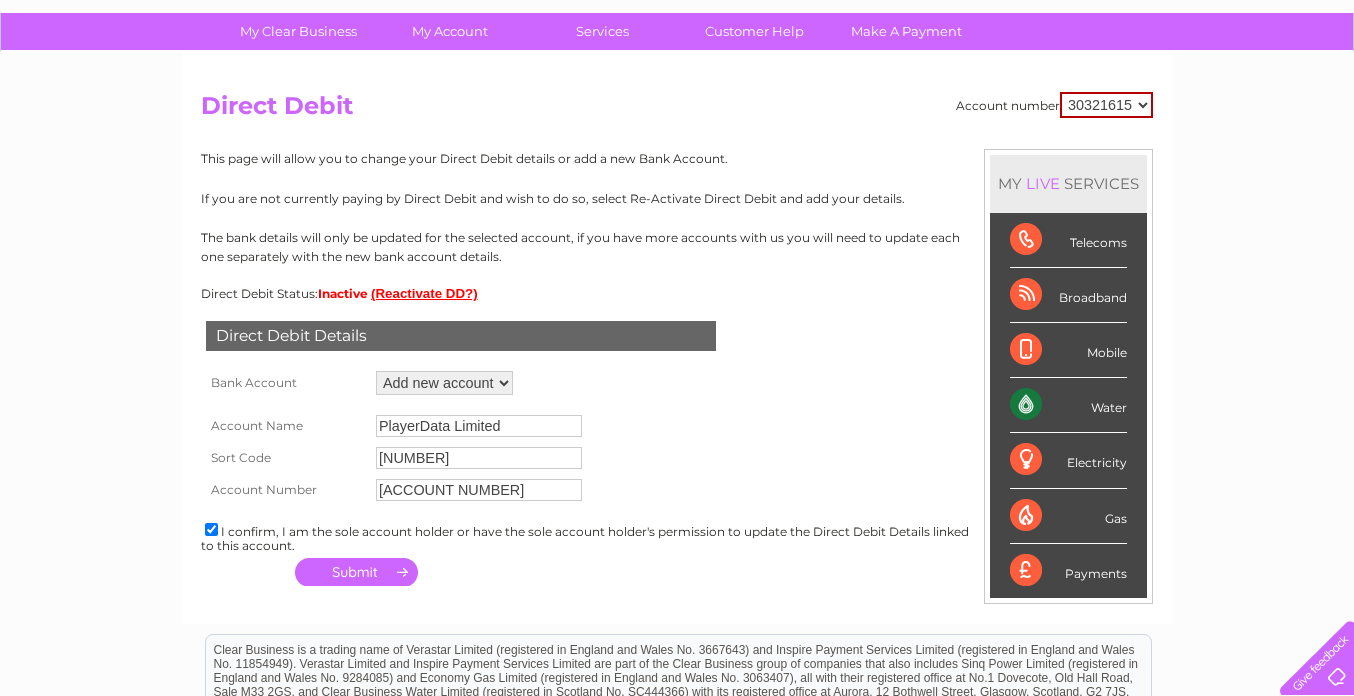 click at bounding box center [356, 572] 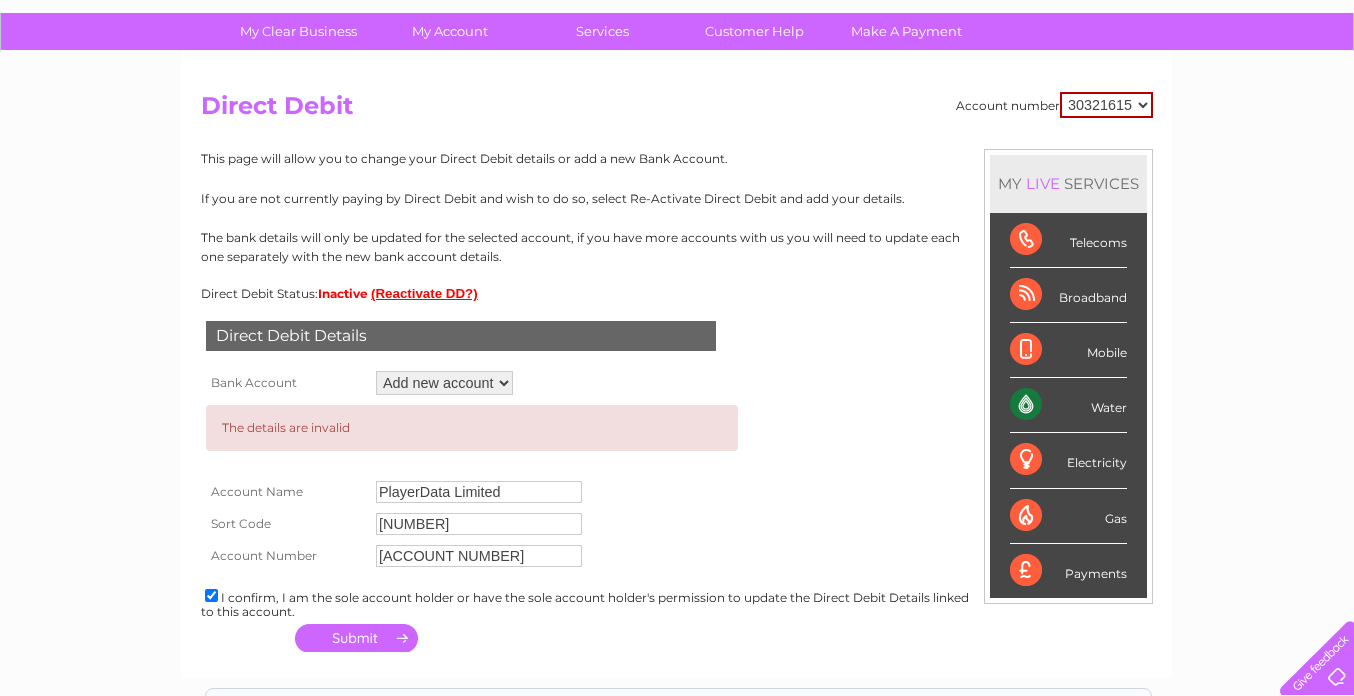 click on "Direct Debit Details
Bank Account
Add new account
Loading...
The details are invalid
Account Name
PlayerData Limited
Sort Code
040075
Account Number" at bounding box center (677, 479) 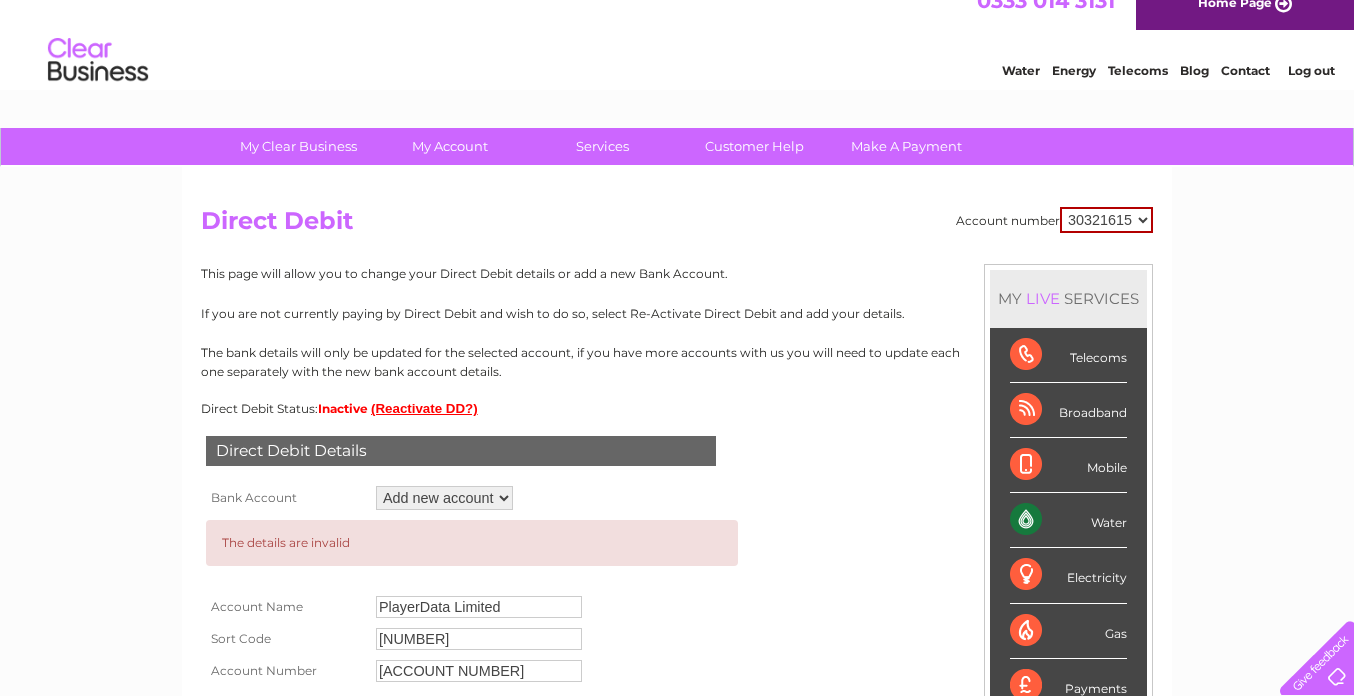 scroll, scrollTop: 0, scrollLeft: 0, axis: both 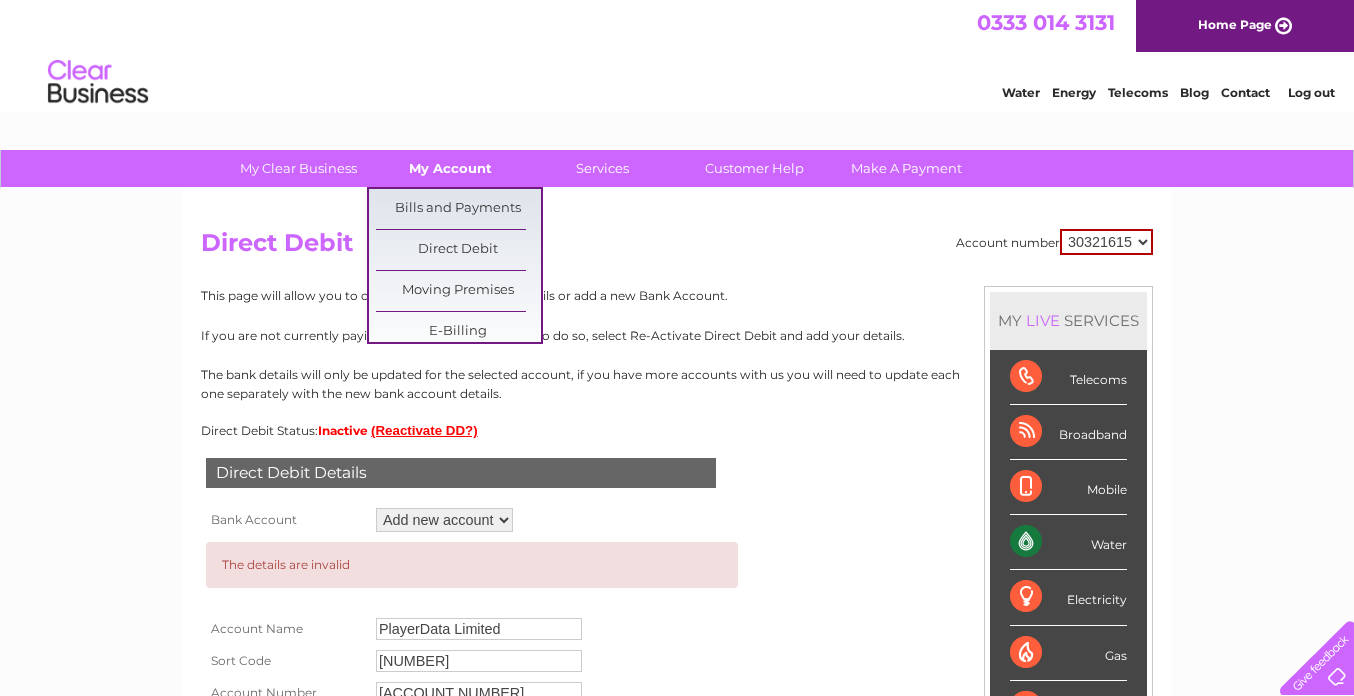 click on "My Account" at bounding box center [450, 168] 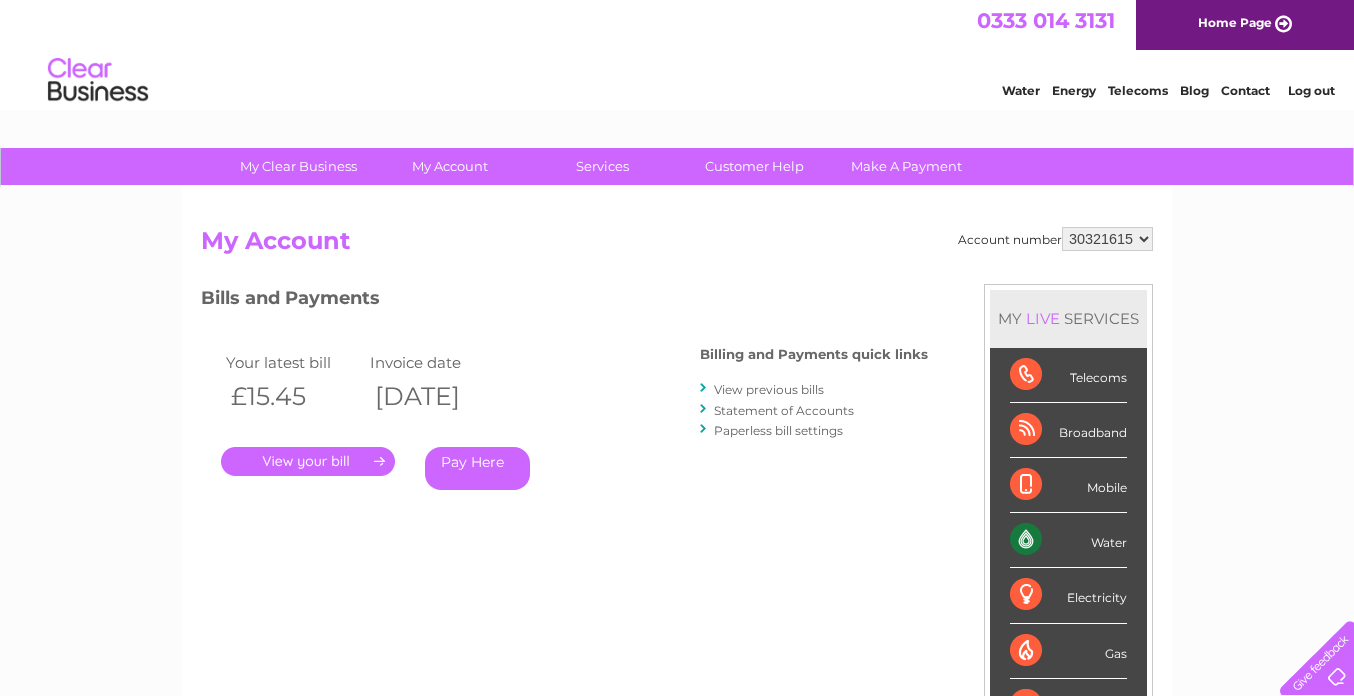 scroll, scrollTop: 20, scrollLeft: 0, axis: vertical 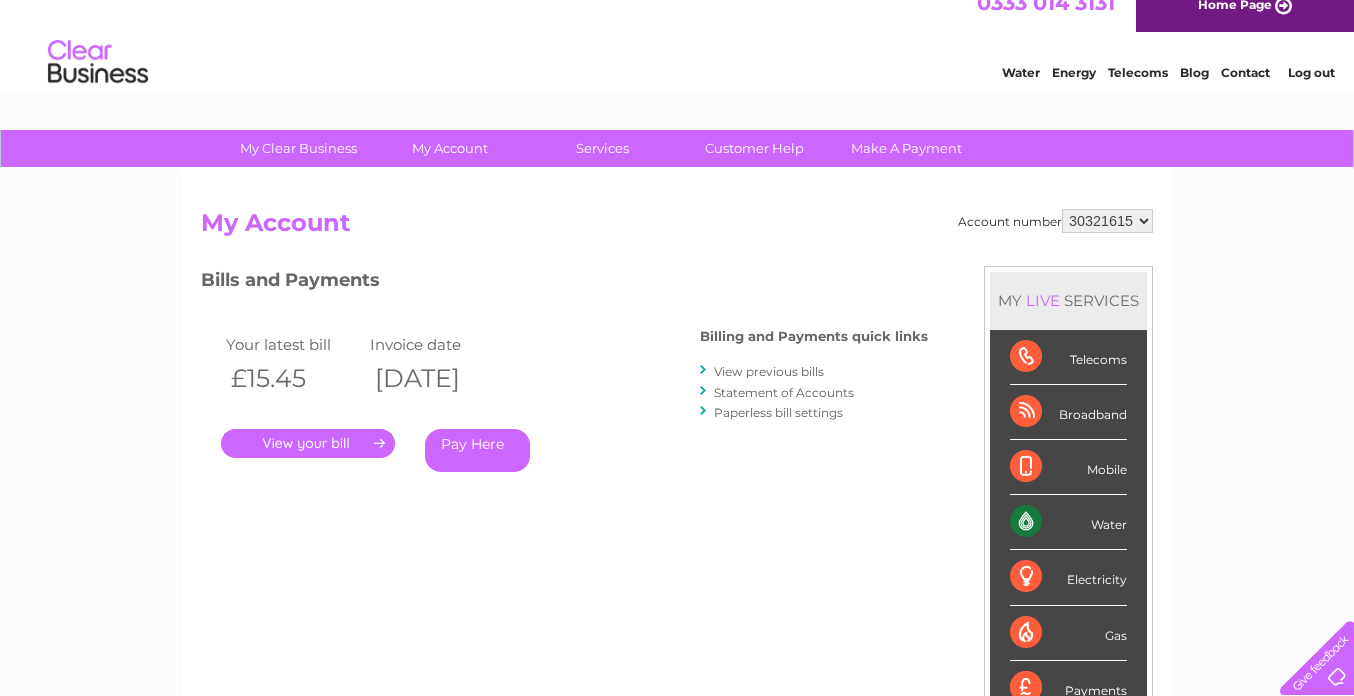 click on "View previous bills" at bounding box center [769, 371] 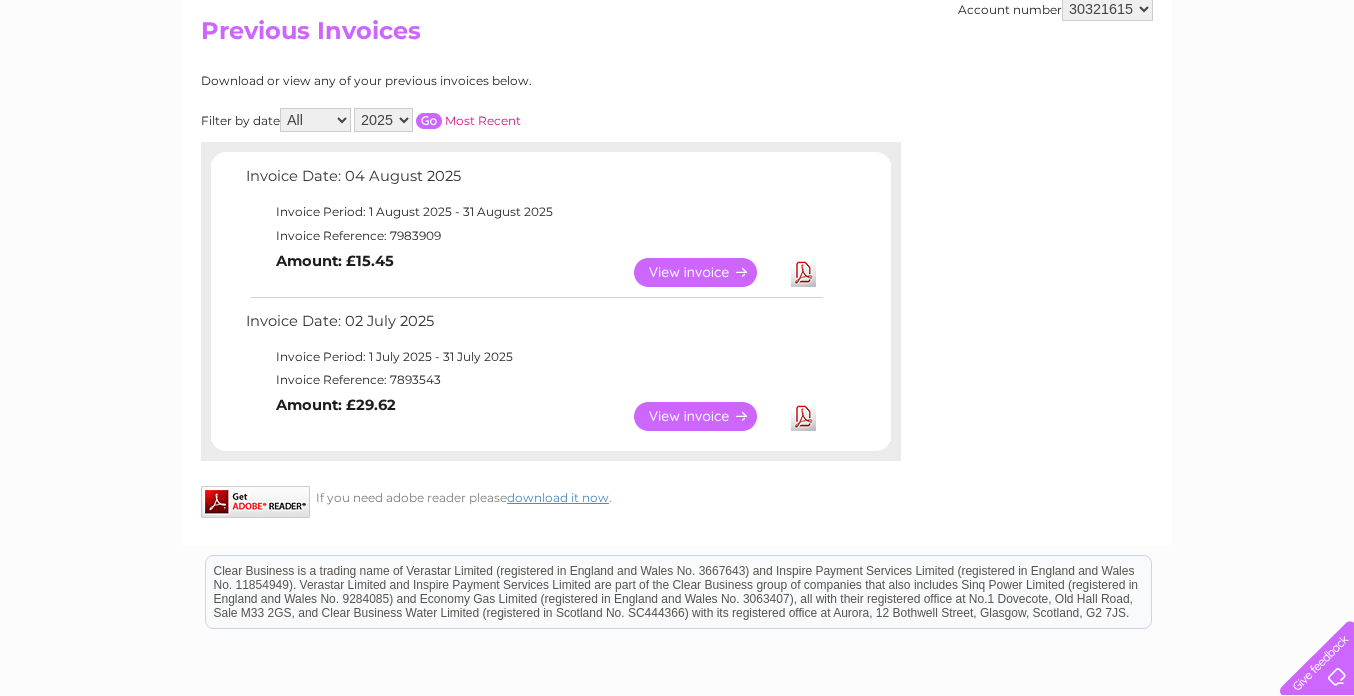 scroll, scrollTop: 186, scrollLeft: 0, axis: vertical 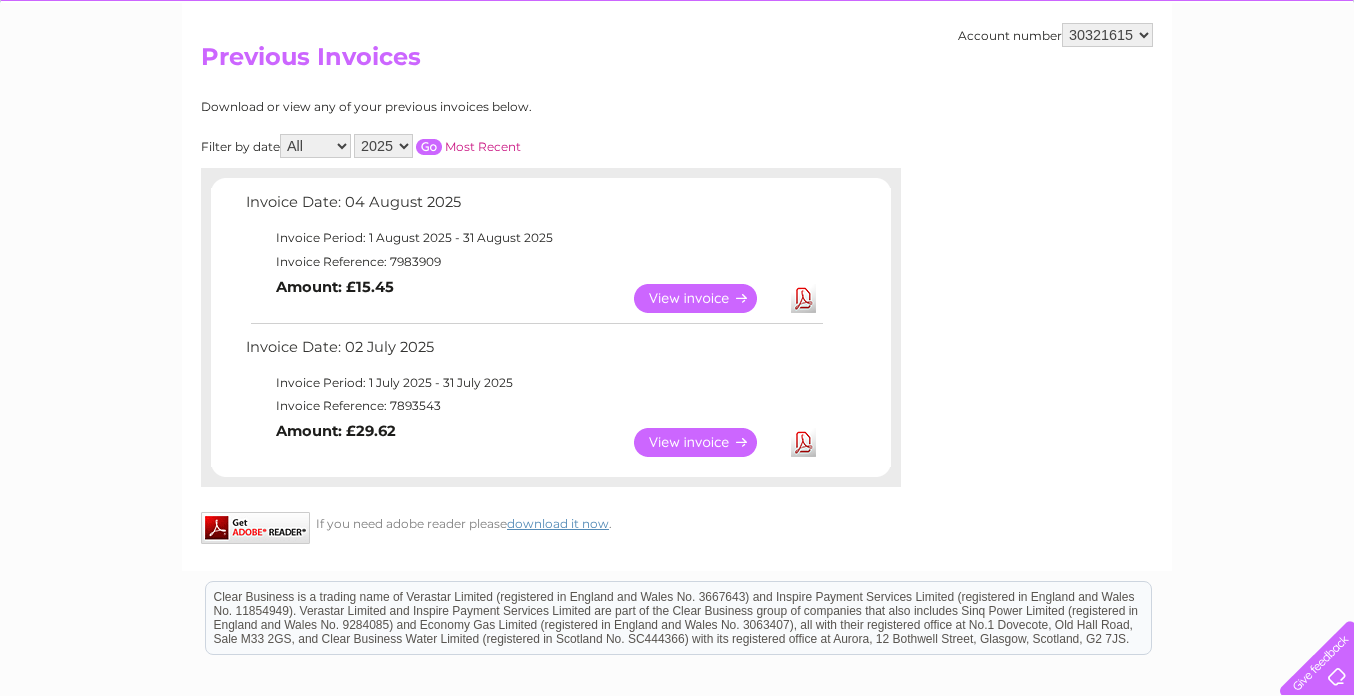 click on "30321615" at bounding box center [1107, 35] 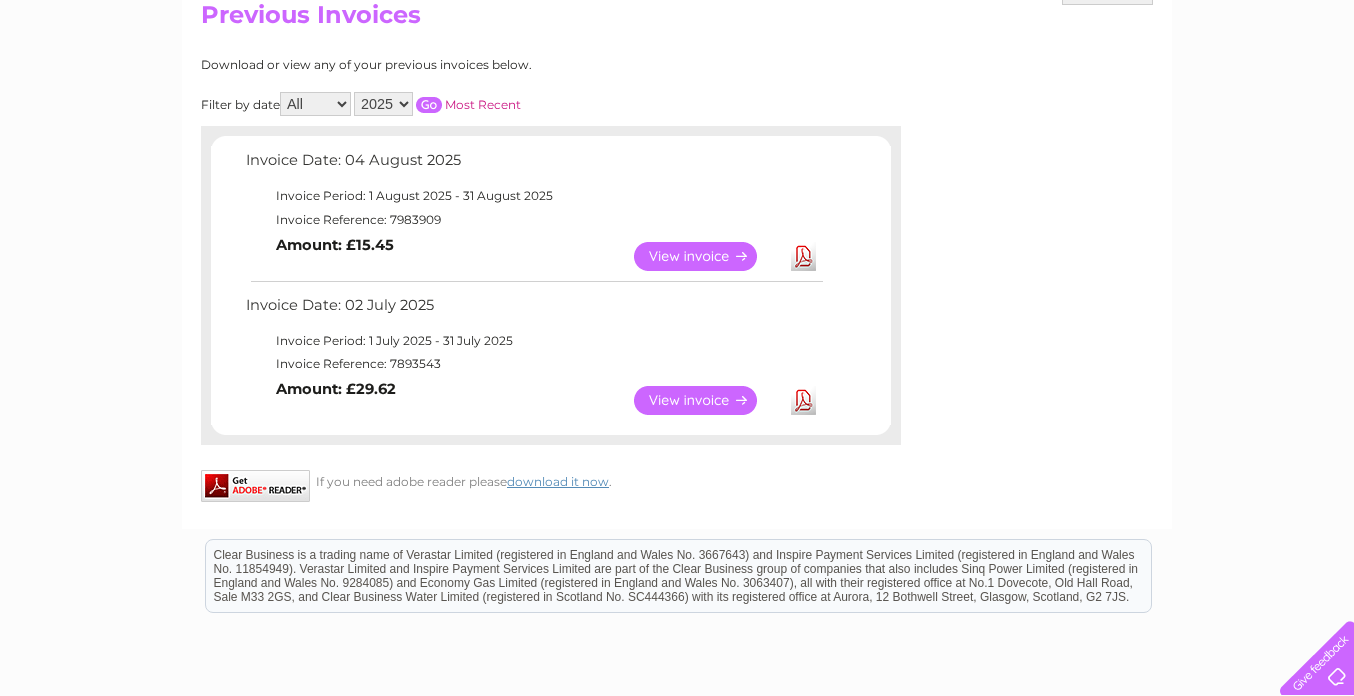 scroll, scrollTop: 0, scrollLeft: 0, axis: both 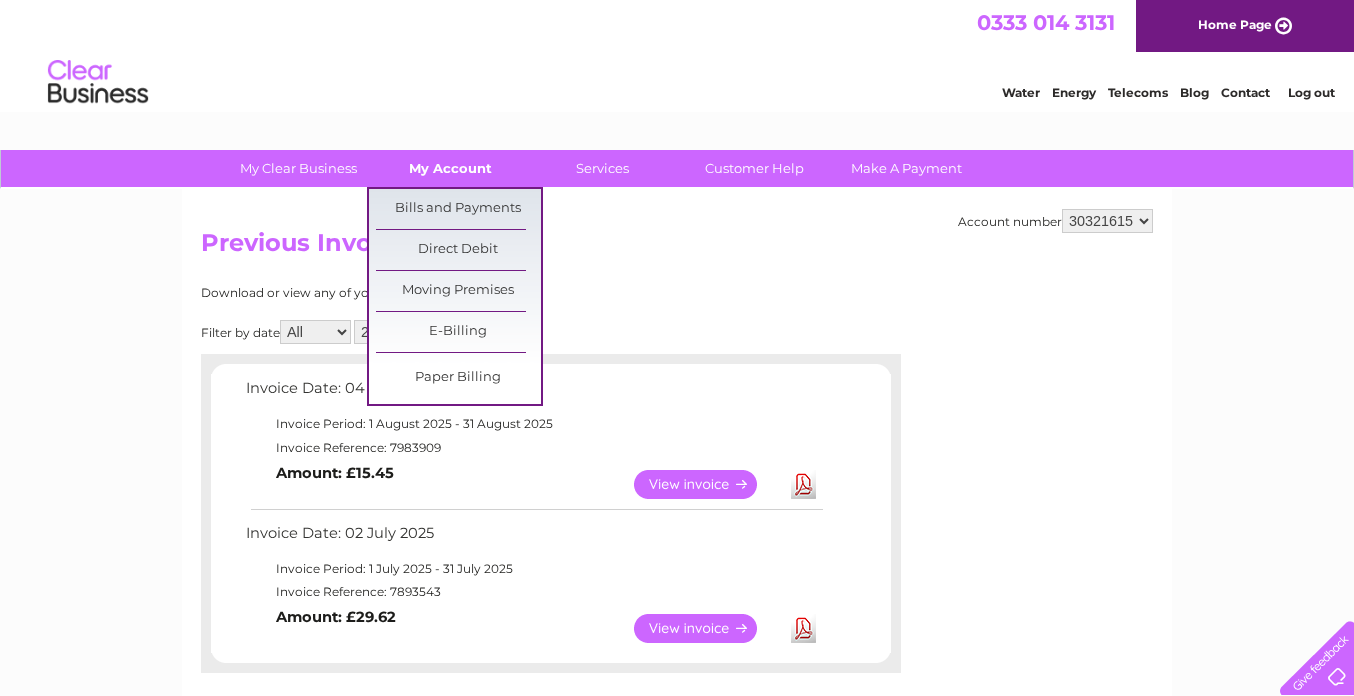 click on "My Account" at bounding box center (450, 168) 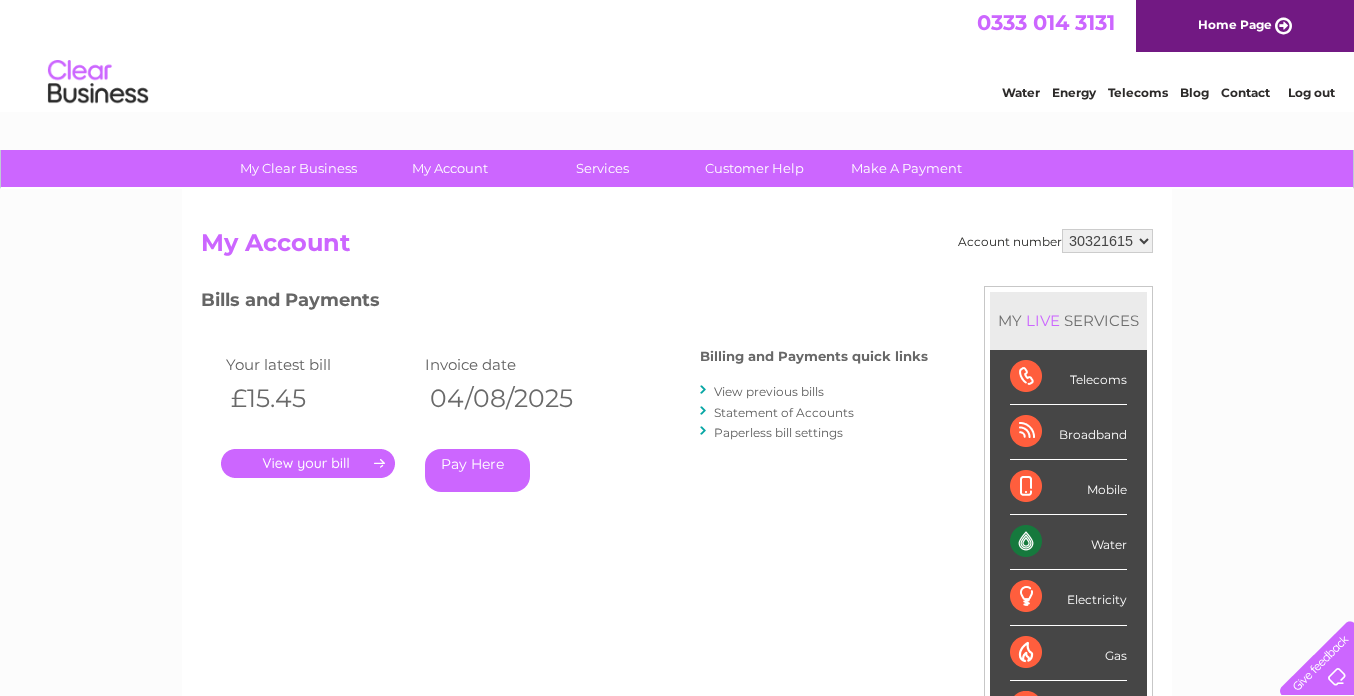 scroll, scrollTop: 0, scrollLeft: 0, axis: both 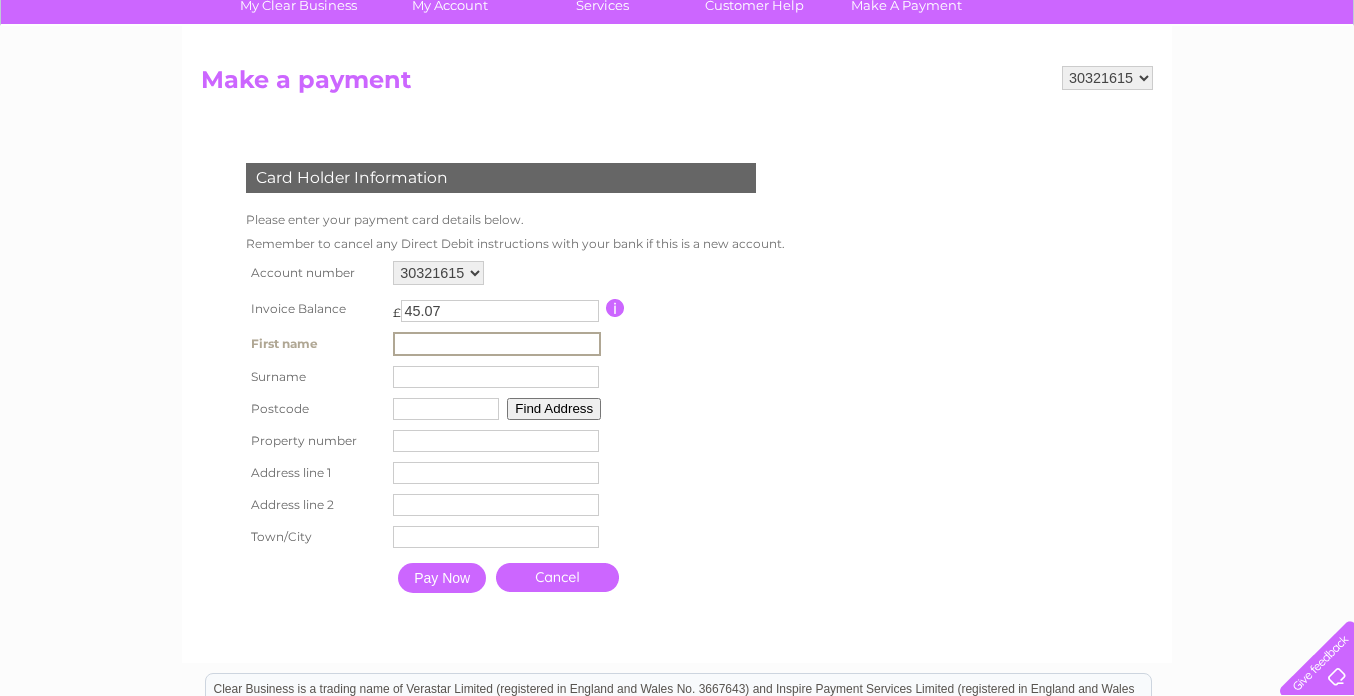click at bounding box center [497, 344] 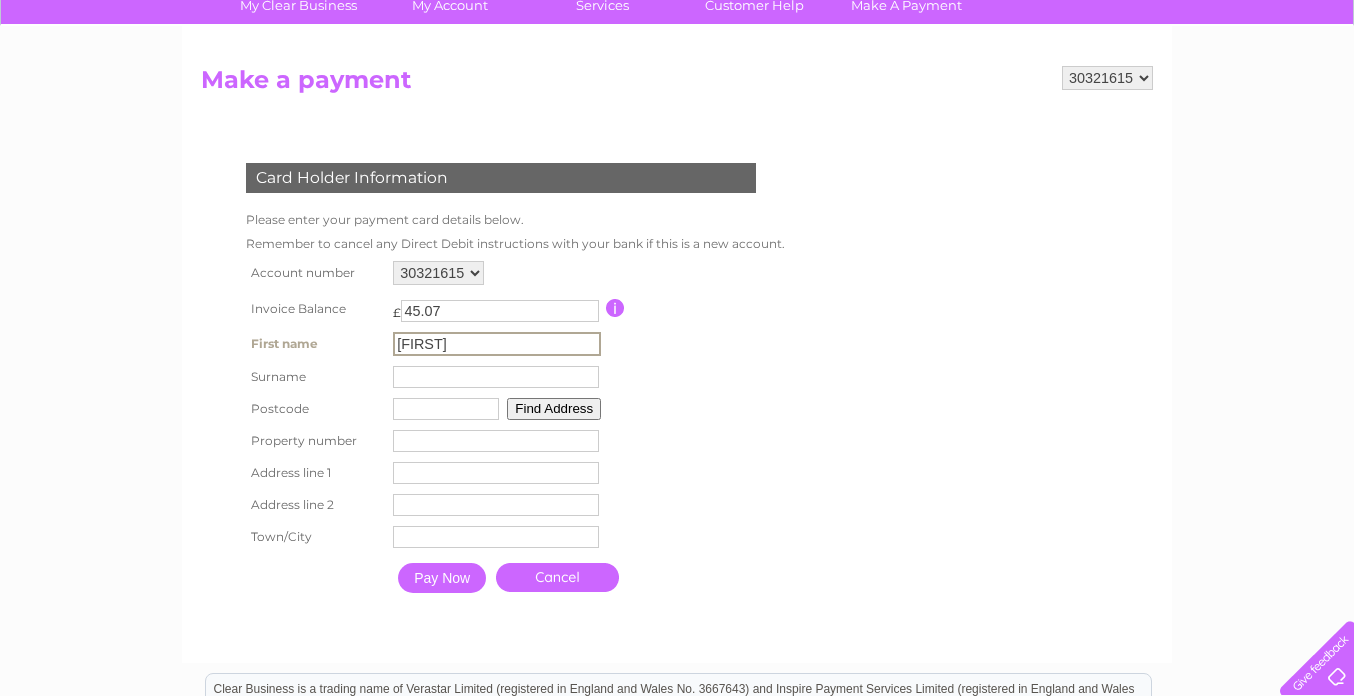 type on "Jarmila" 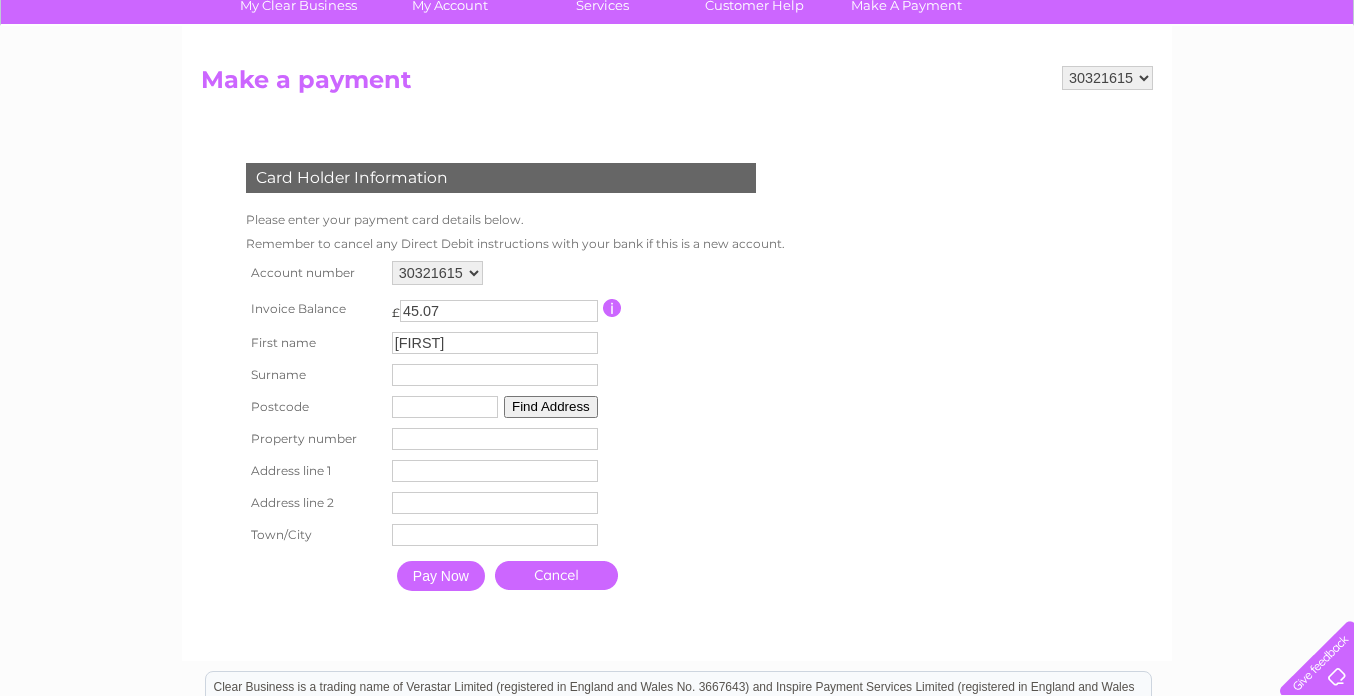 click on "Account number
30321615
Invoice Balance
£
45.07
Jarmila" at bounding box center (511, 428) 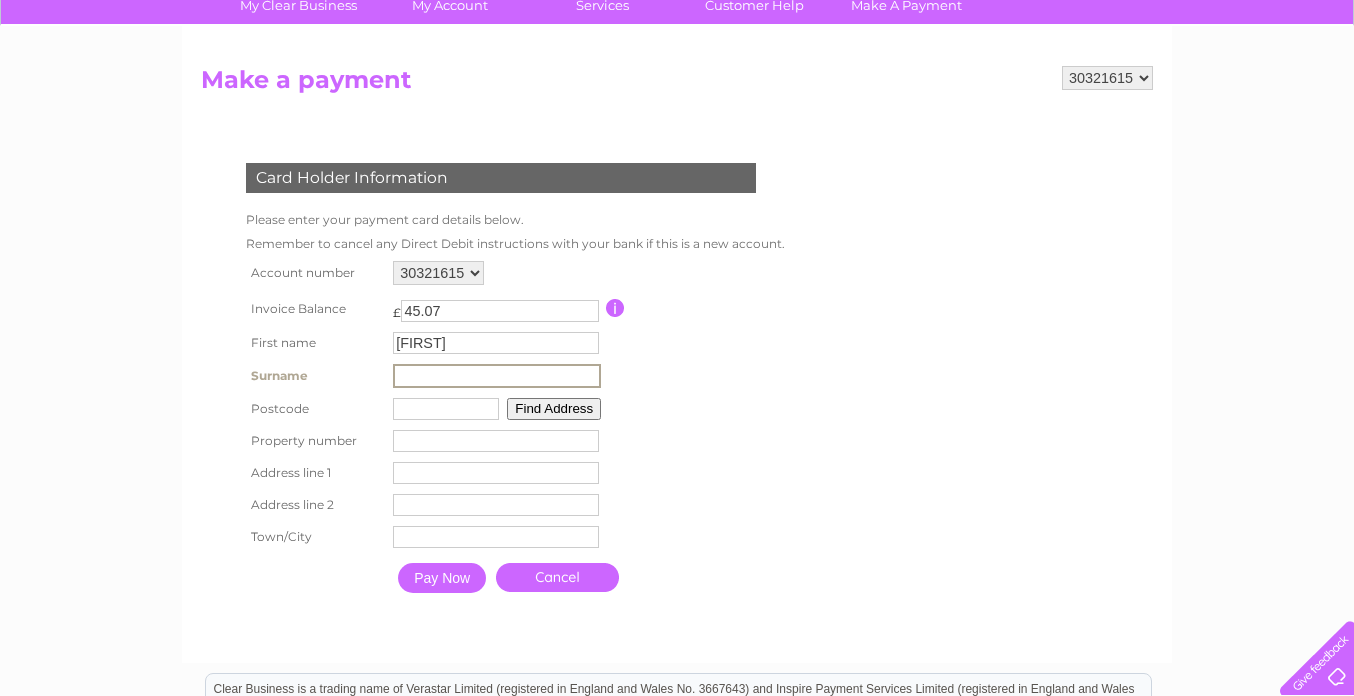 click at bounding box center [497, 376] 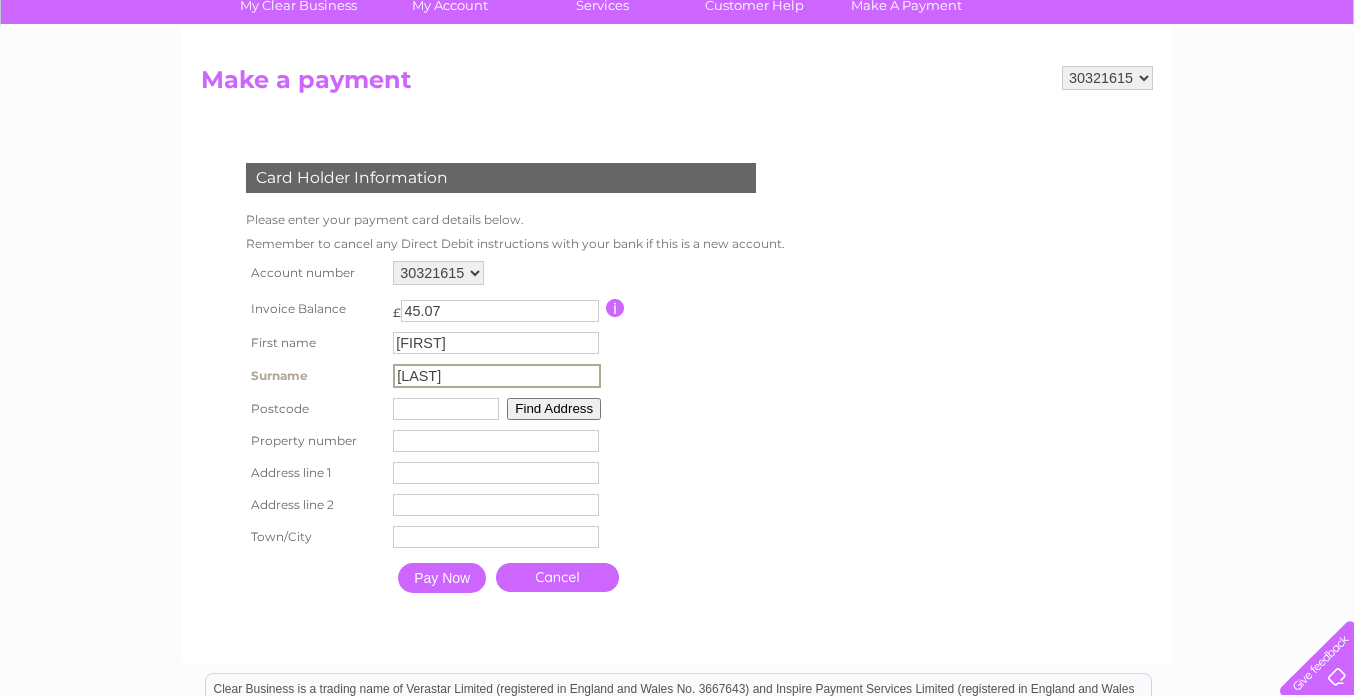 type on "Domaracka" 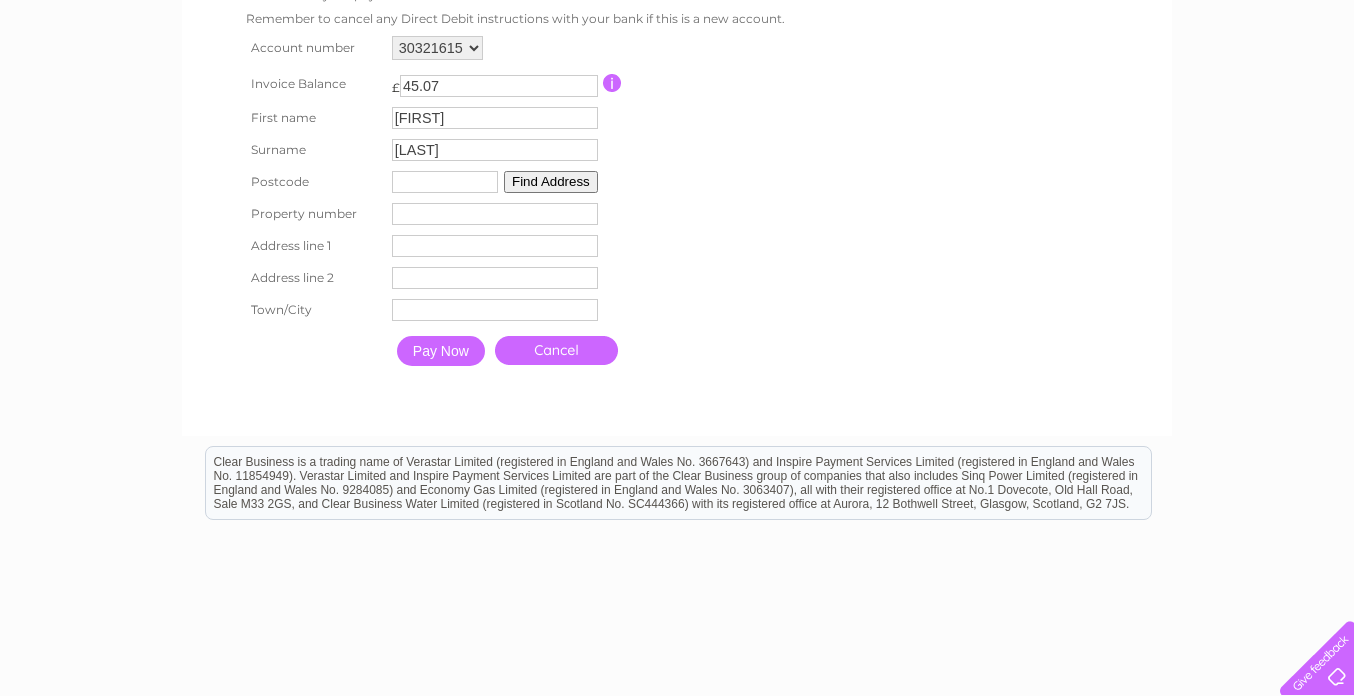 scroll, scrollTop: 392, scrollLeft: 0, axis: vertical 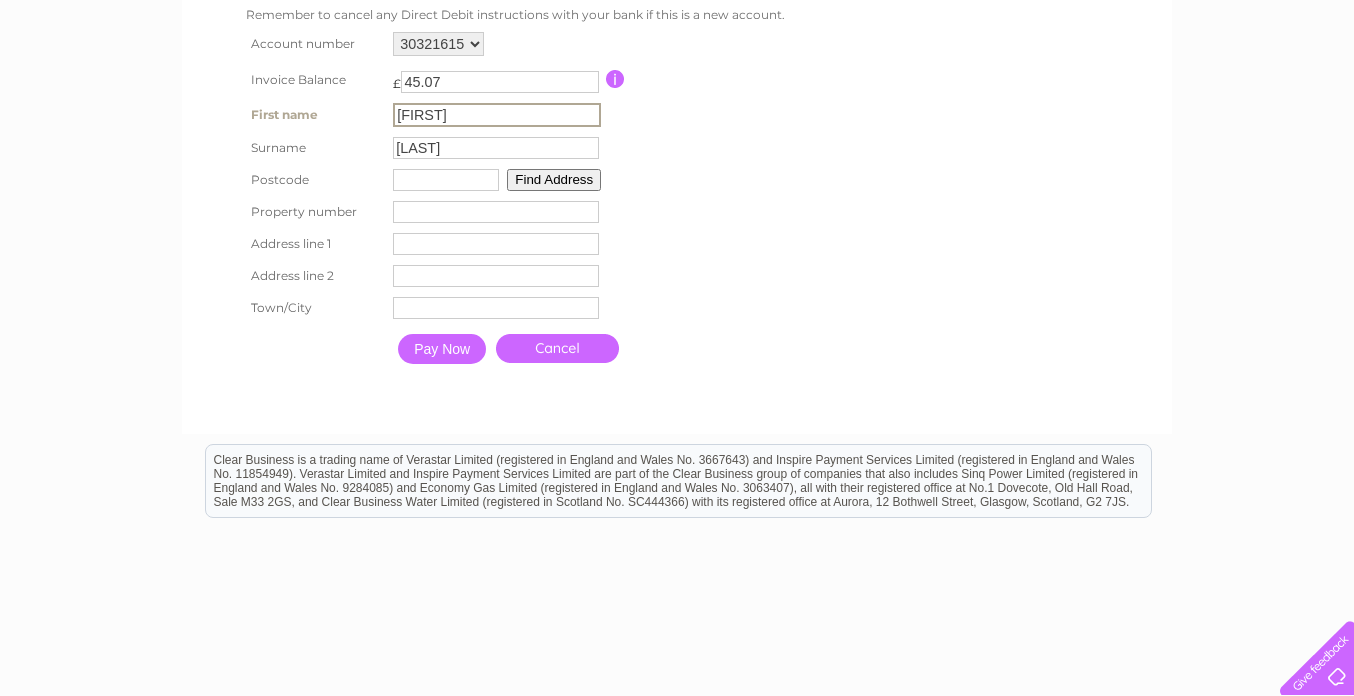 click on "Jarmila" at bounding box center (497, 115) 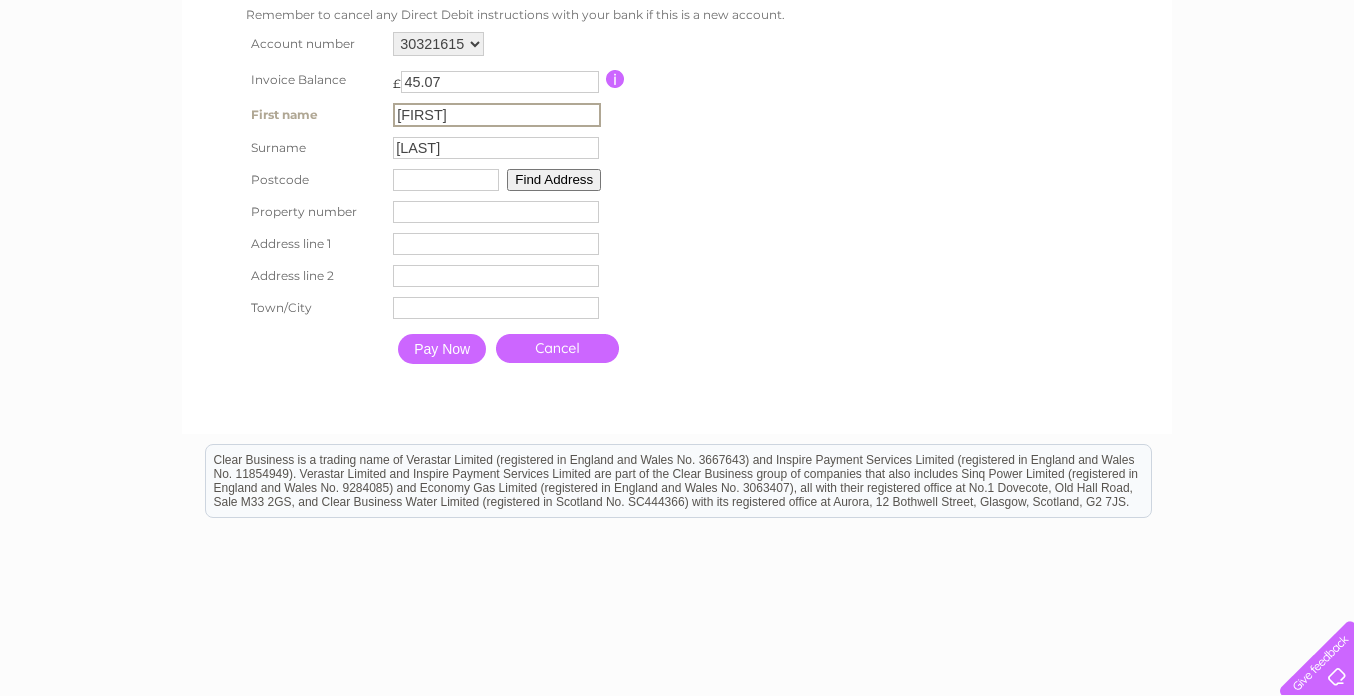drag, startPoint x: 463, startPoint y: 117, endPoint x: 395, endPoint y: 114, distance: 68.06615 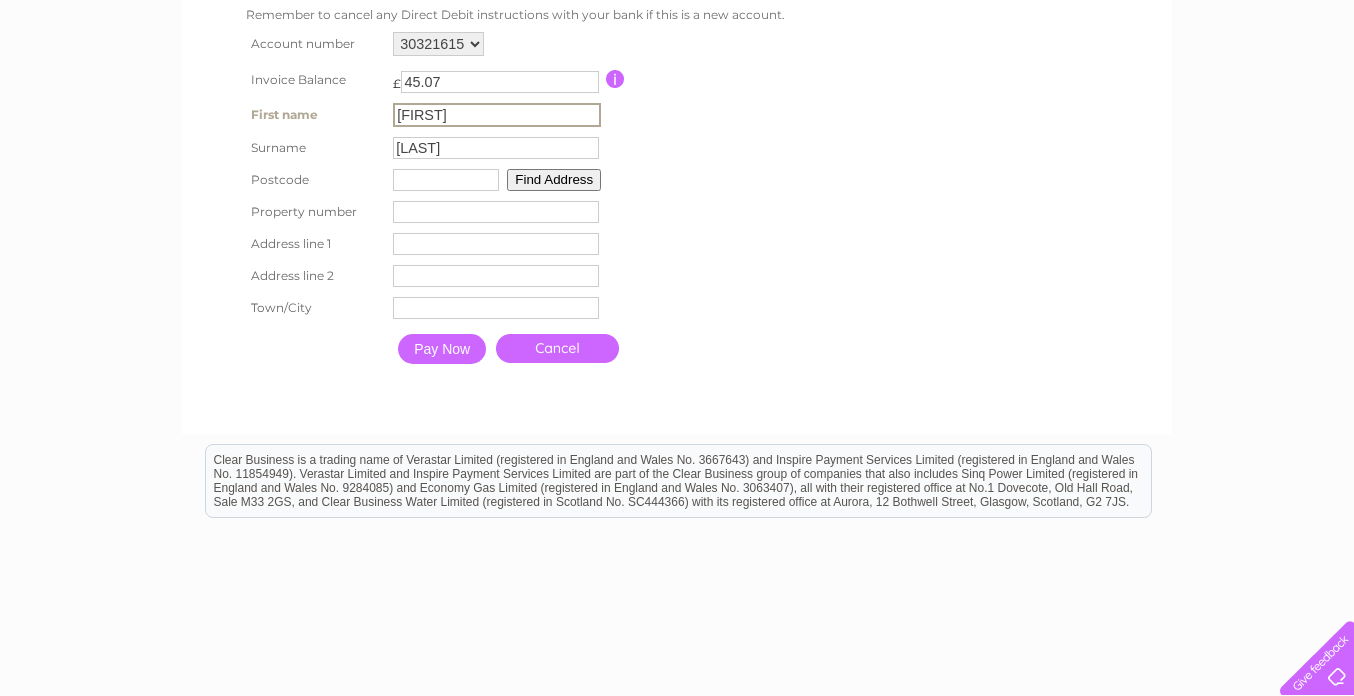 click on "Jarmila" at bounding box center [497, 115] 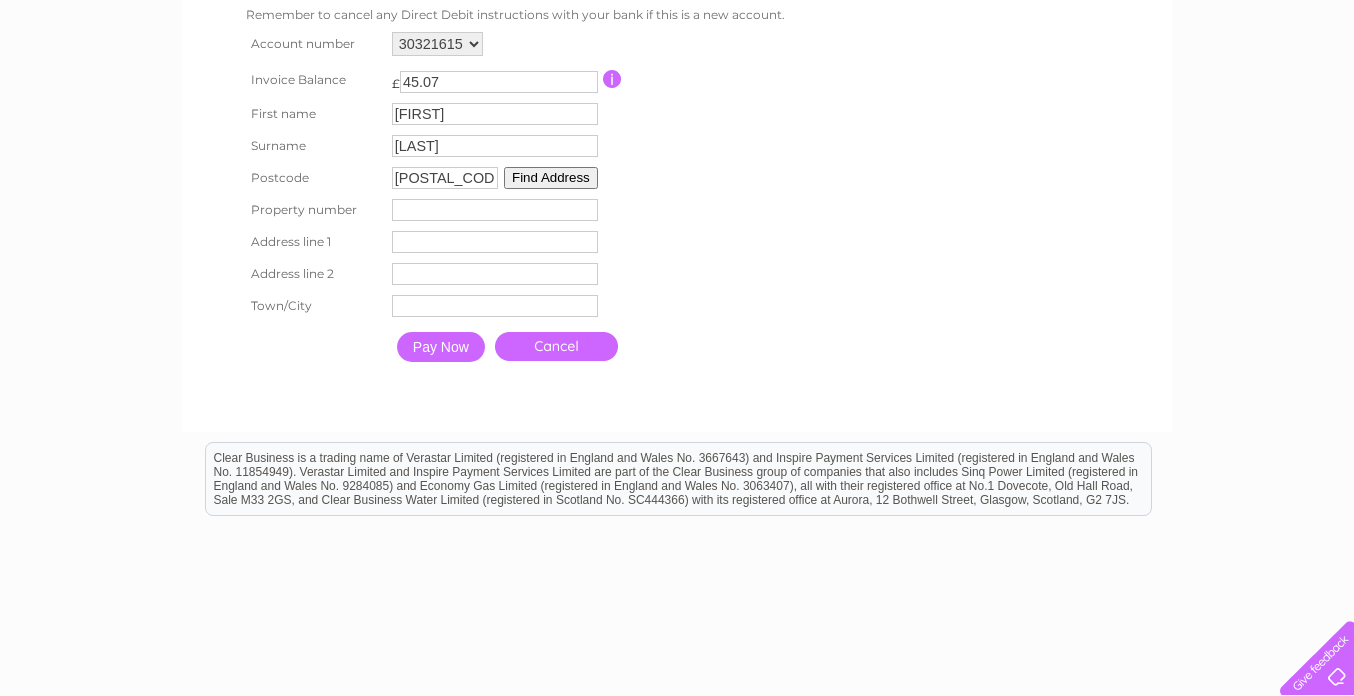 type on "EH143BQ" 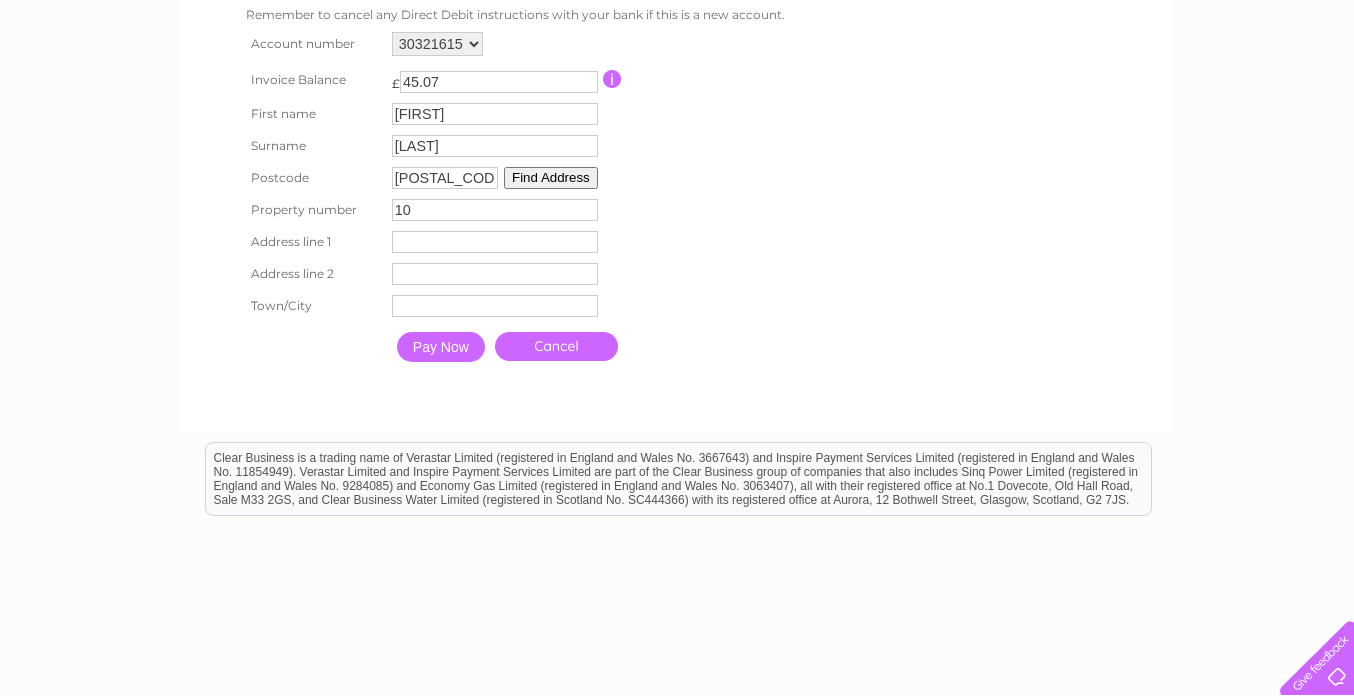 type on "10" 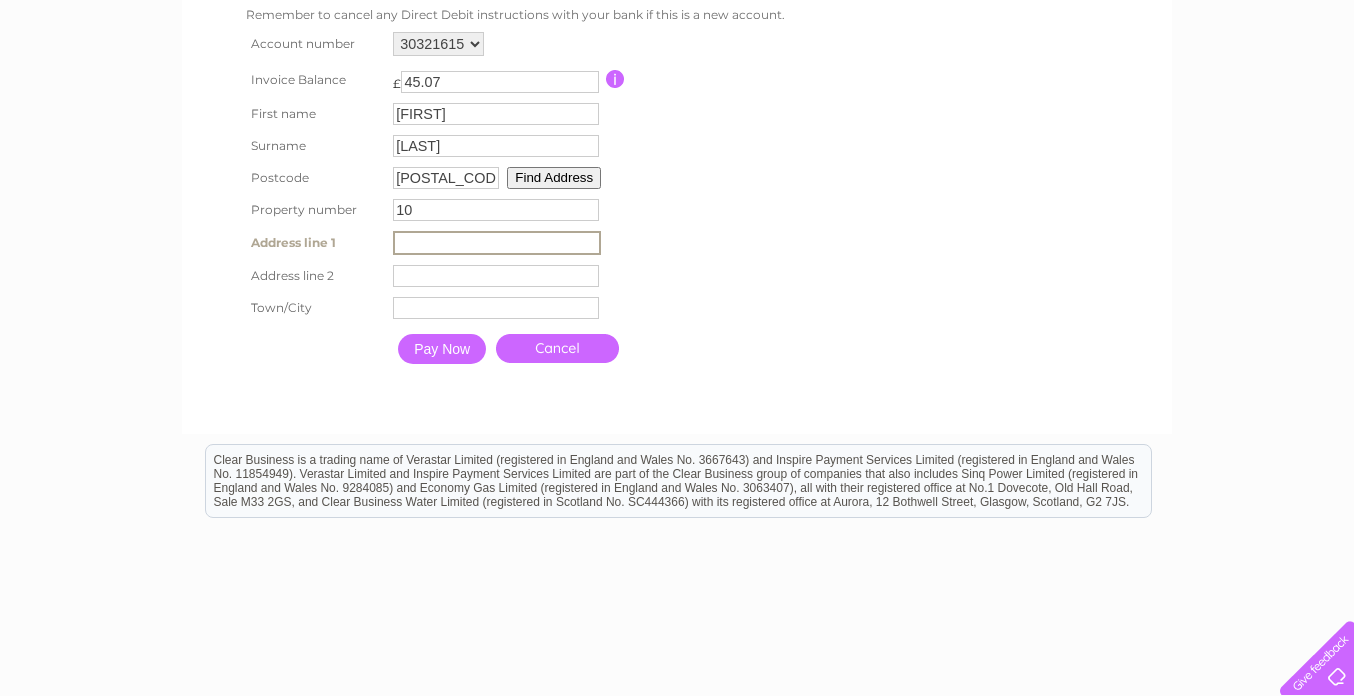 click at bounding box center (497, 243) 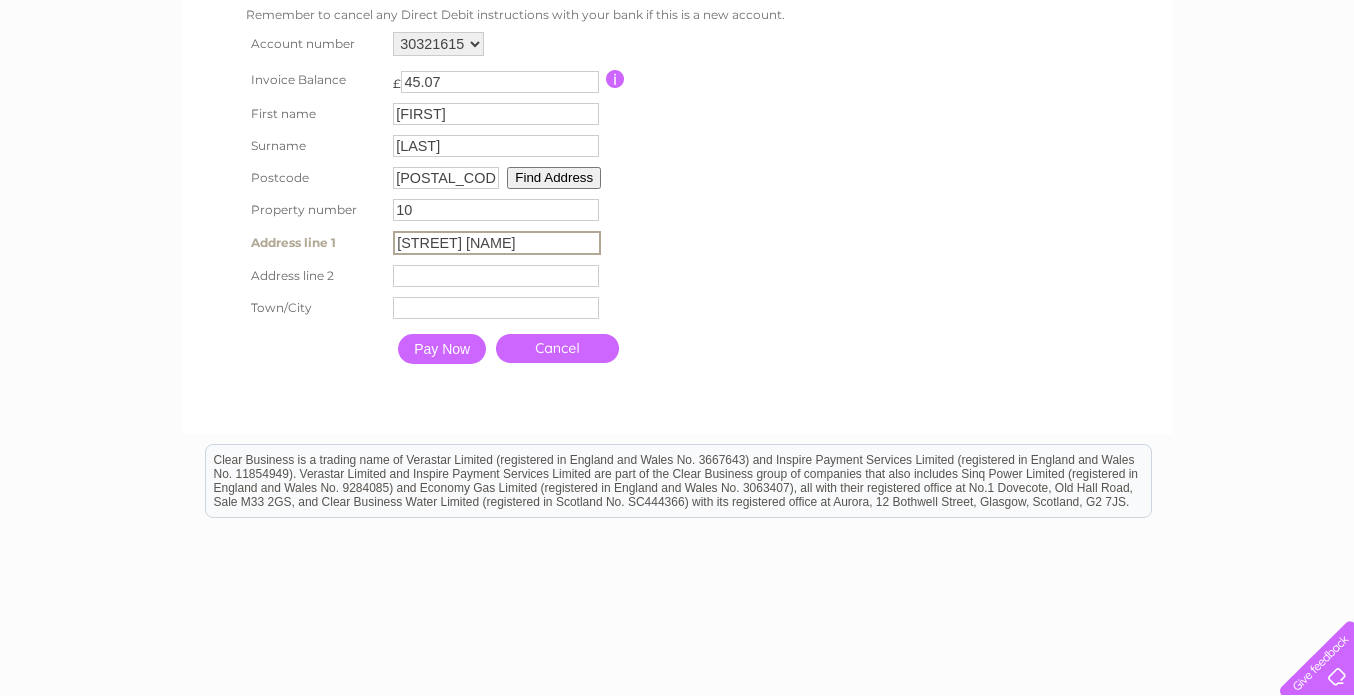 type on "Clovenstone Park" 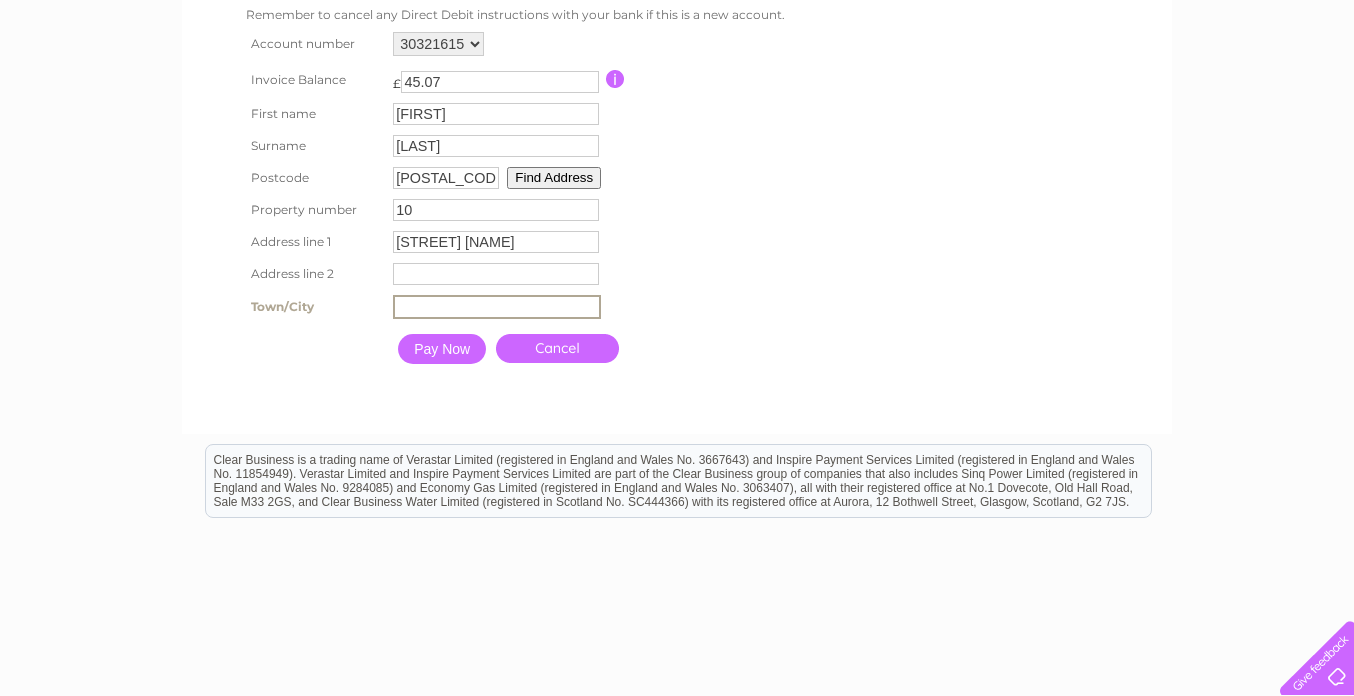 click at bounding box center (497, 307) 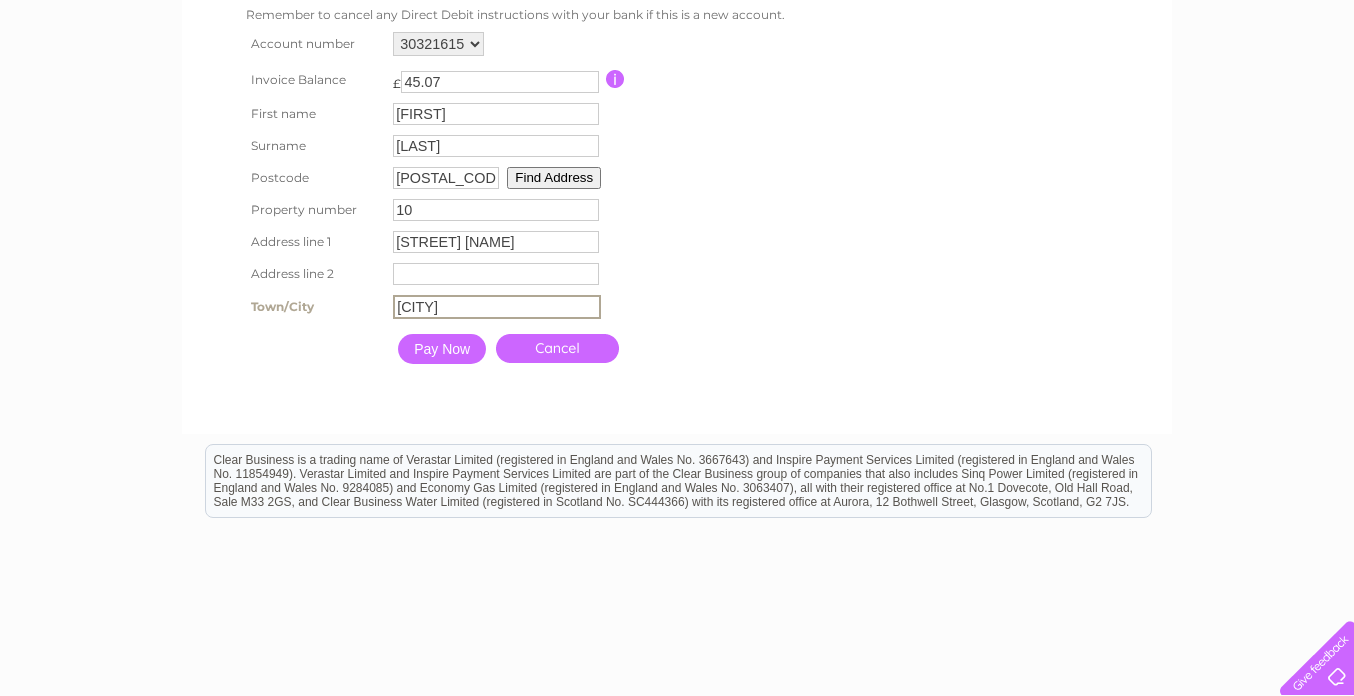 type on "Edinburgh" 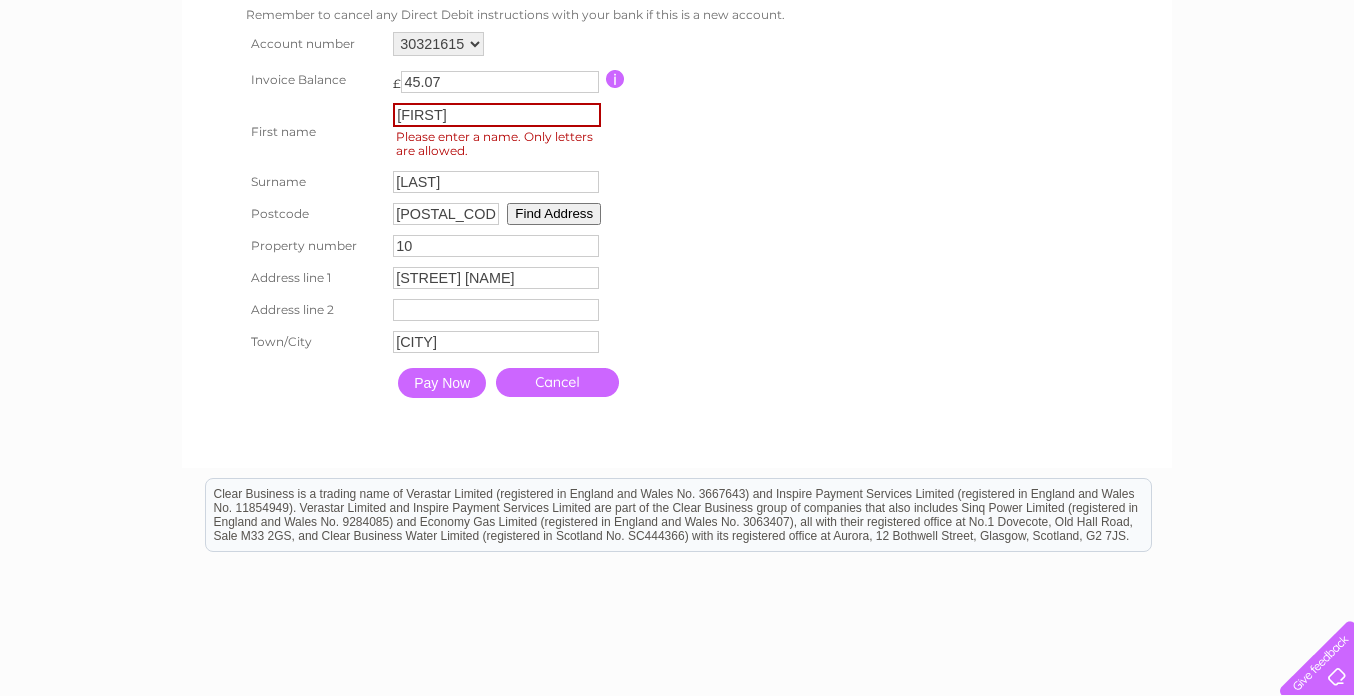 click on "Jarmila" at bounding box center (497, 115) 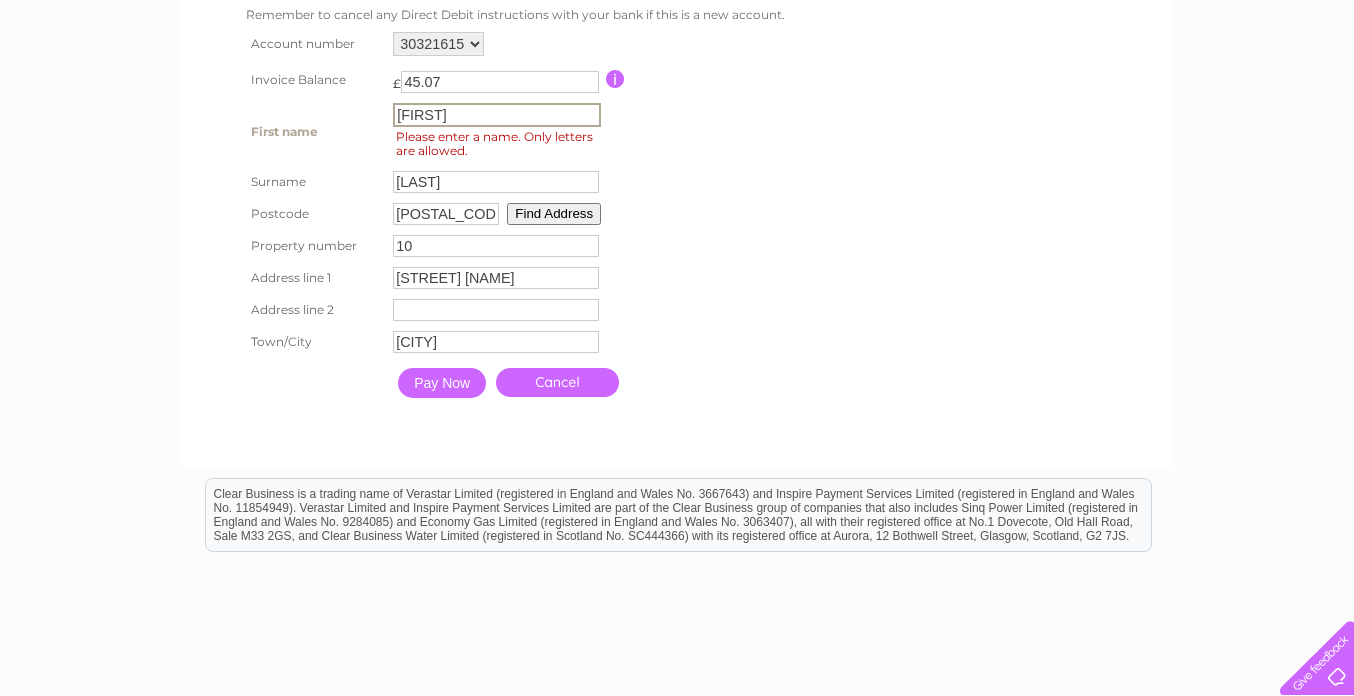 type on "Jarmila" 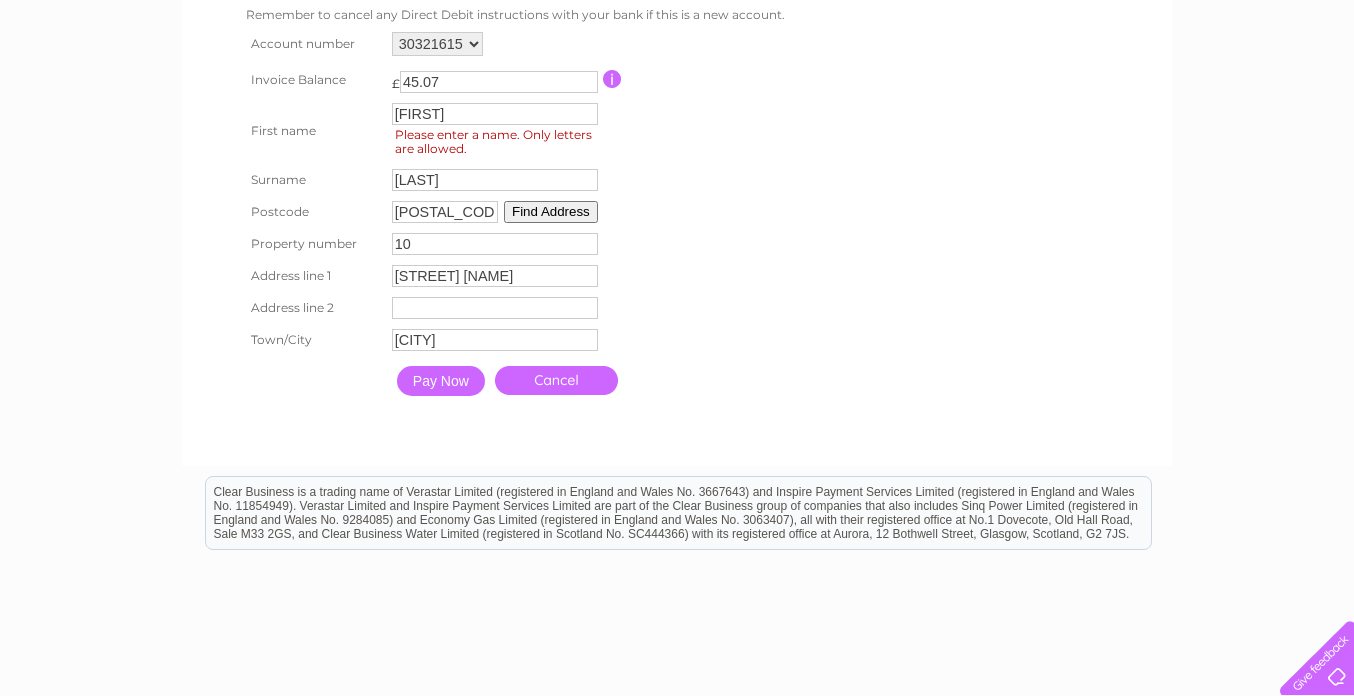 click on "Jarmila
First name
Please enter a name. Only letters are allowed." at bounding box center [495, 131] 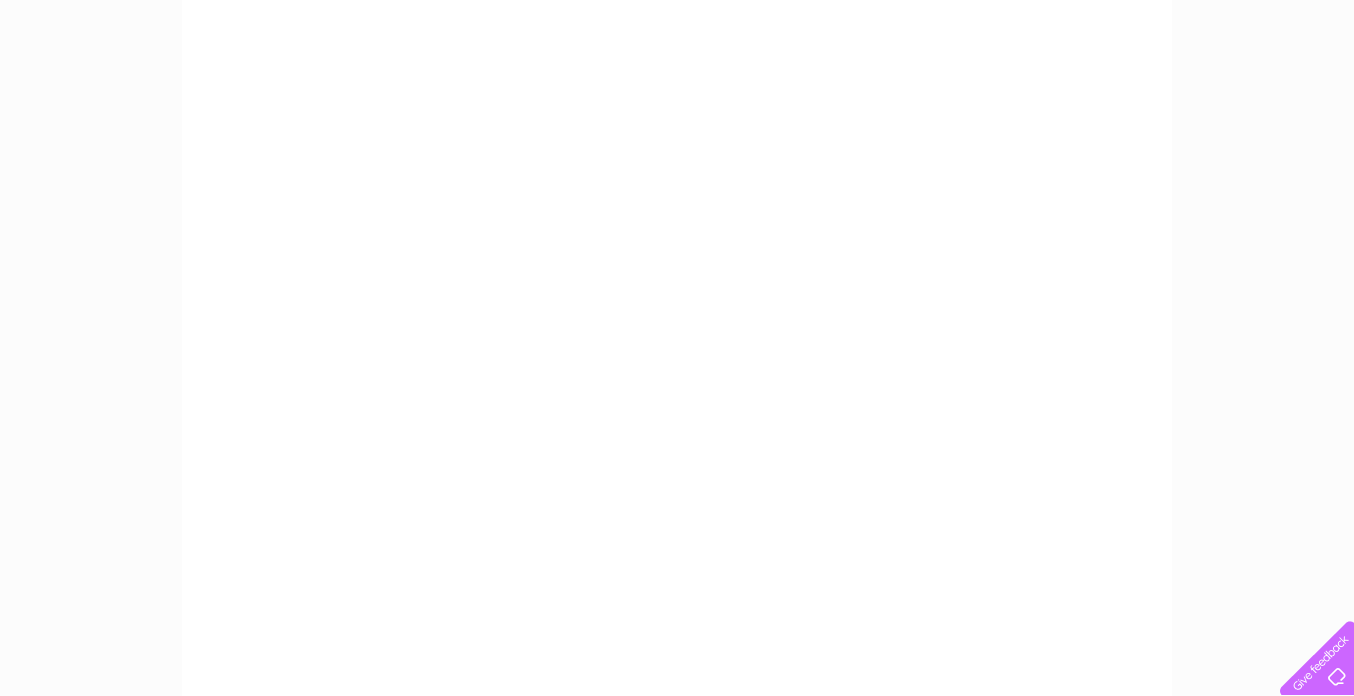 scroll, scrollTop: 262, scrollLeft: 0, axis: vertical 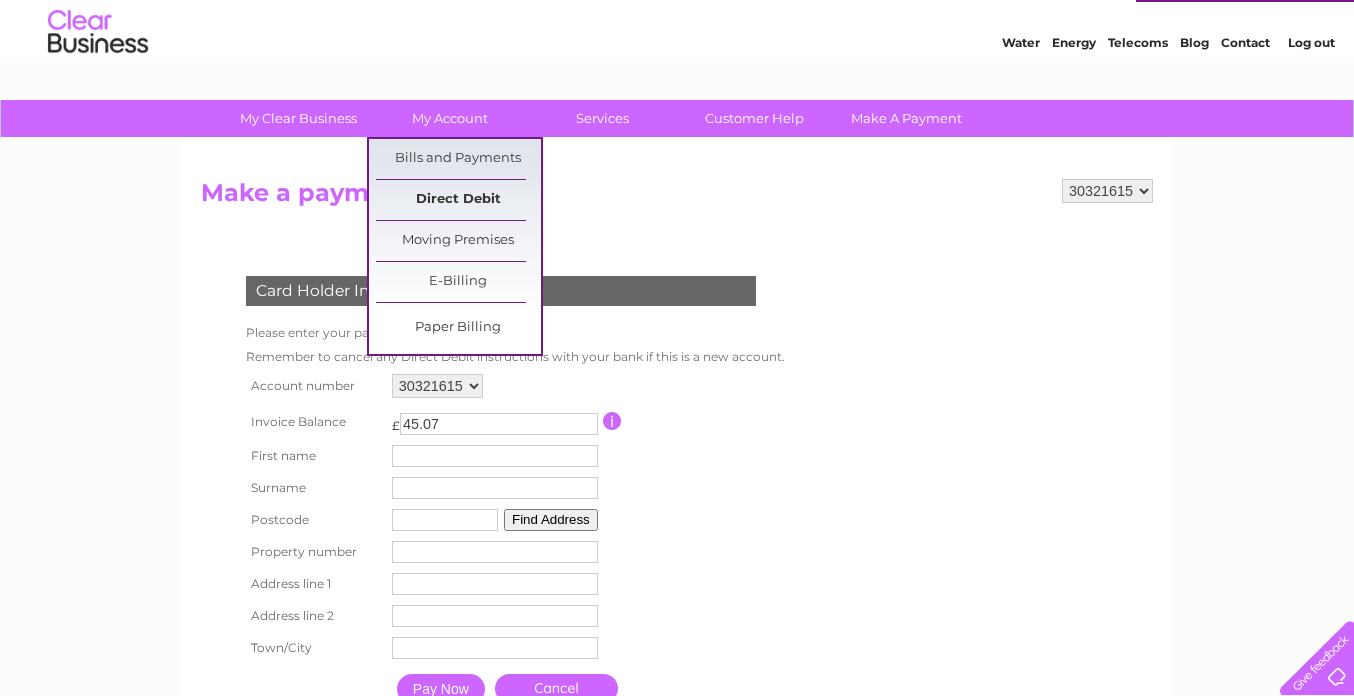 click on "Direct Debit" at bounding box center (458, 200) 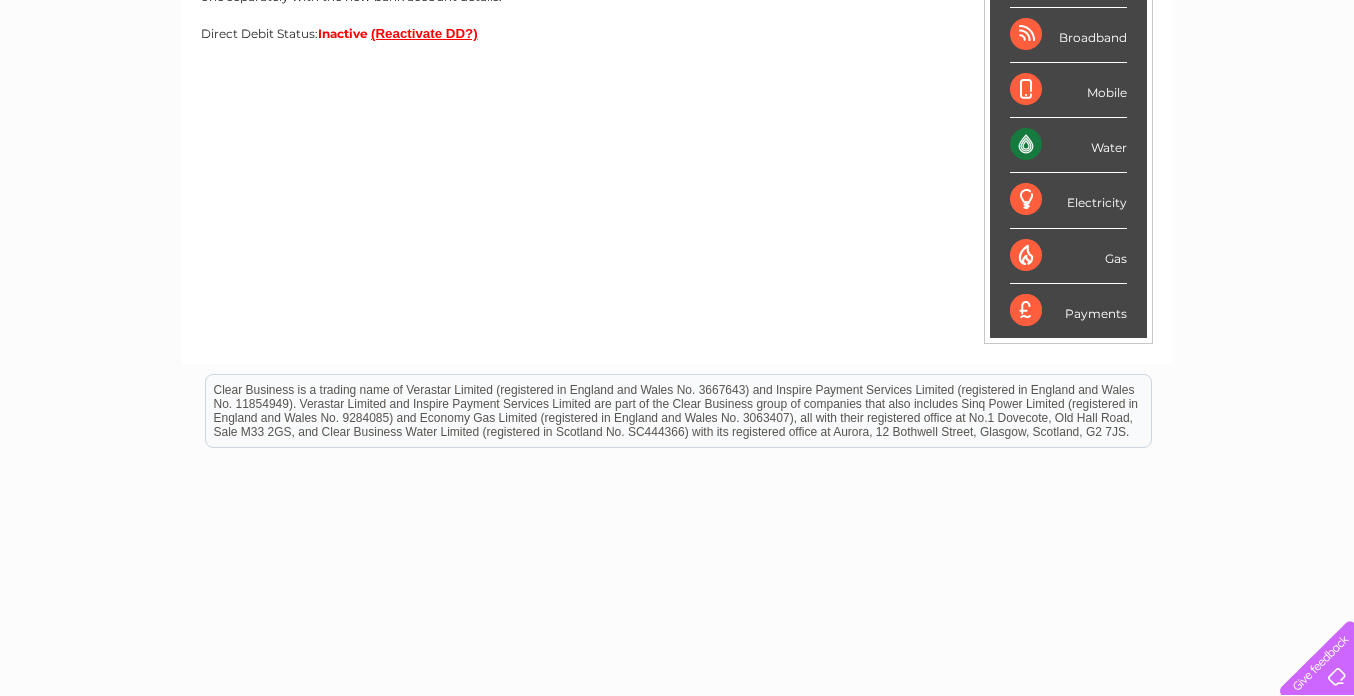 scroll, scrollTop: 0, scrollLeft: 0, axis: both 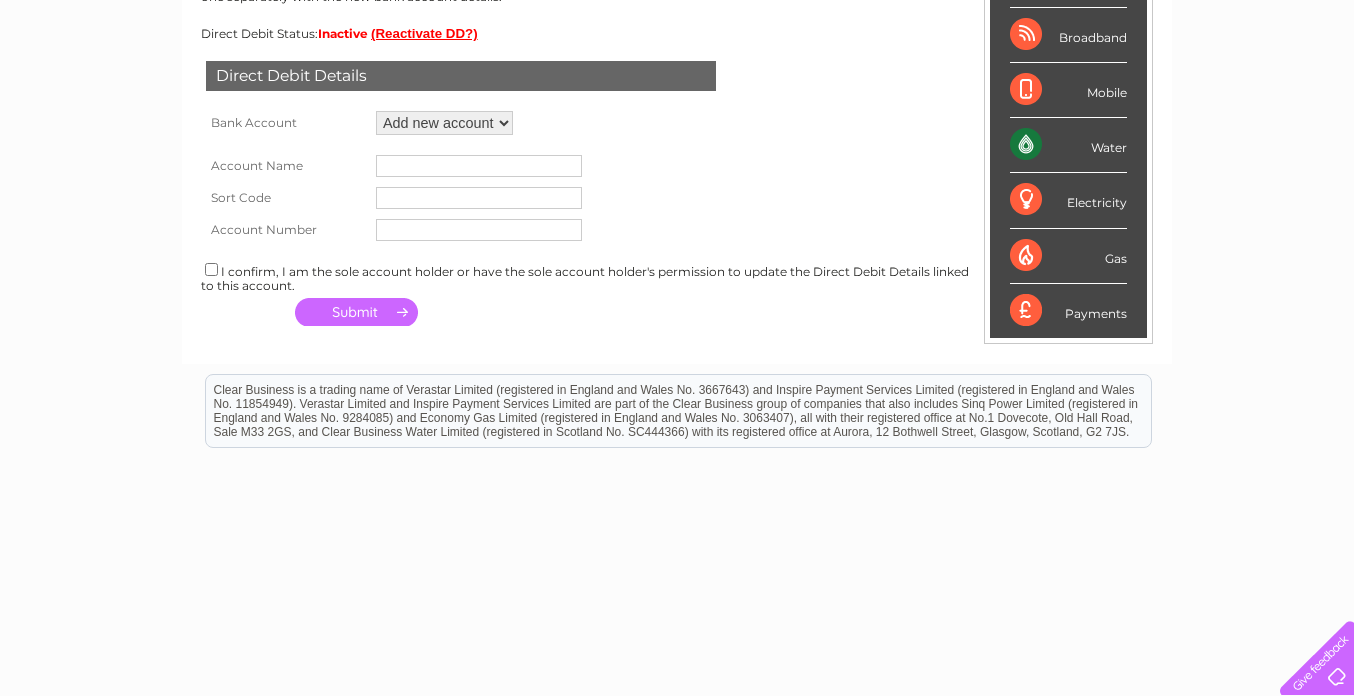 click on "Add new account" at bounding box center (444, 123) 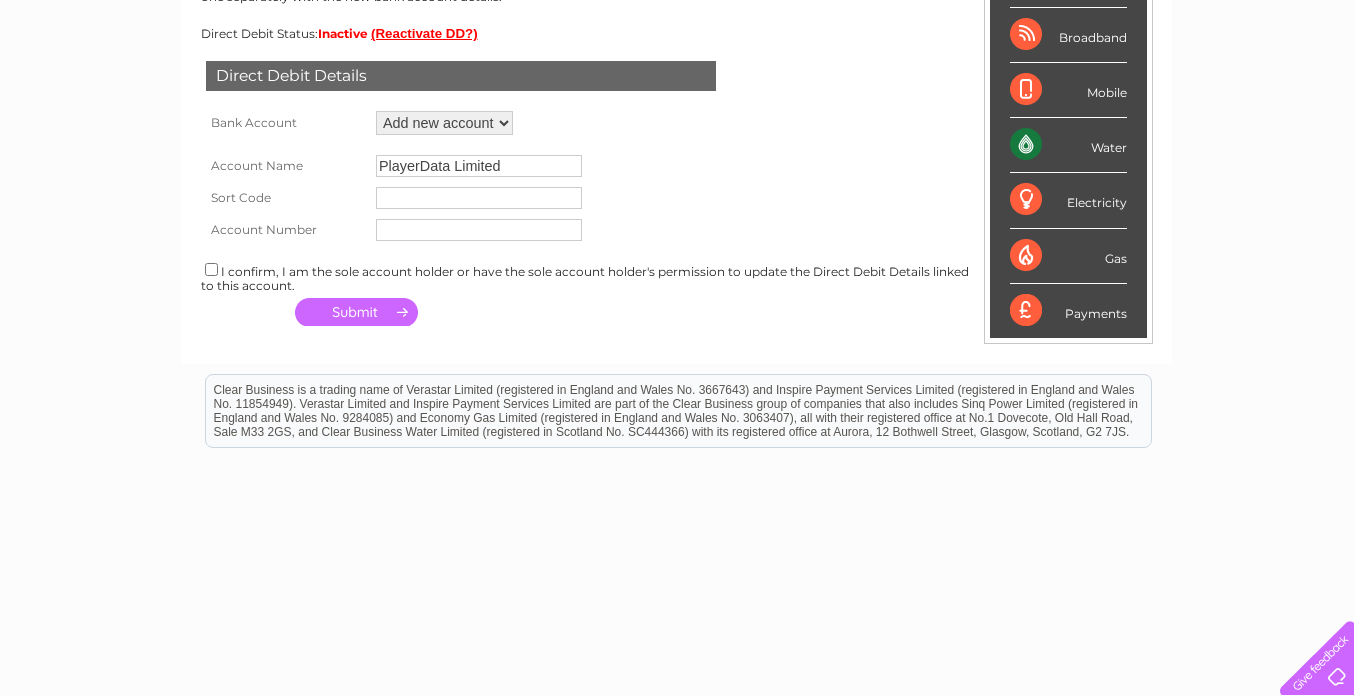 type on "PlayerData Limited" 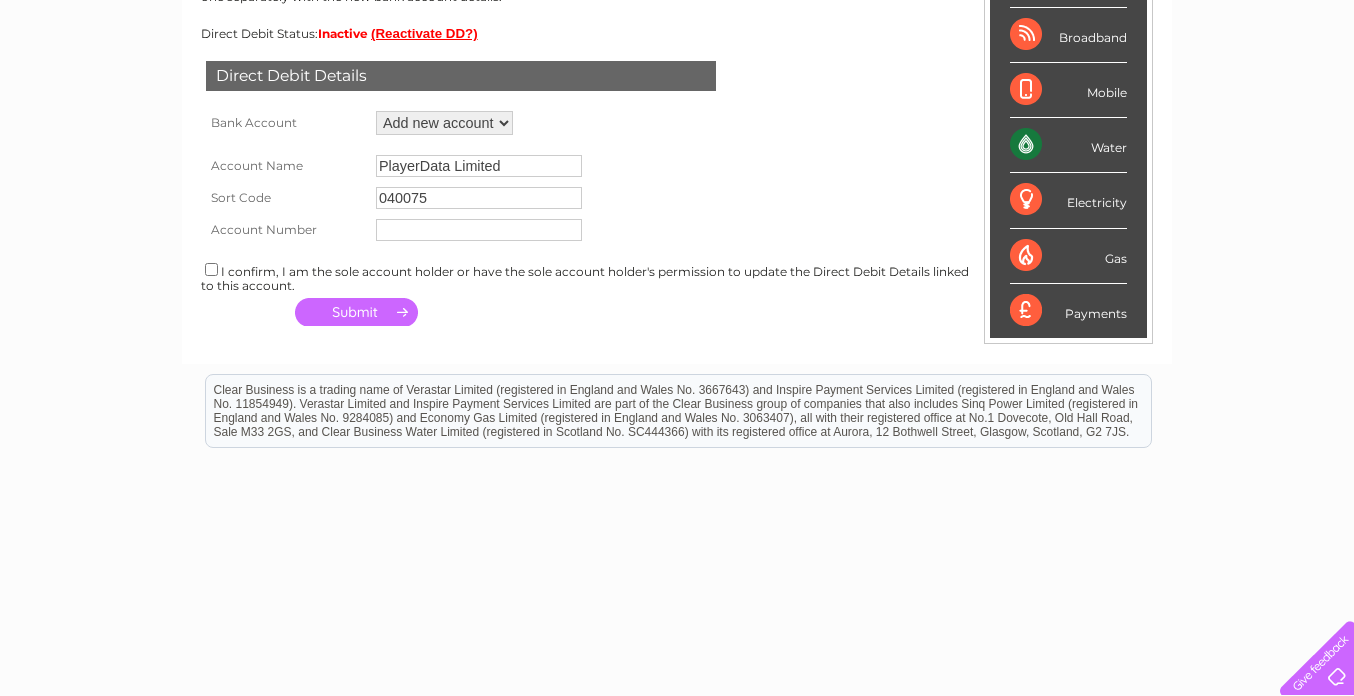 type on "040075" 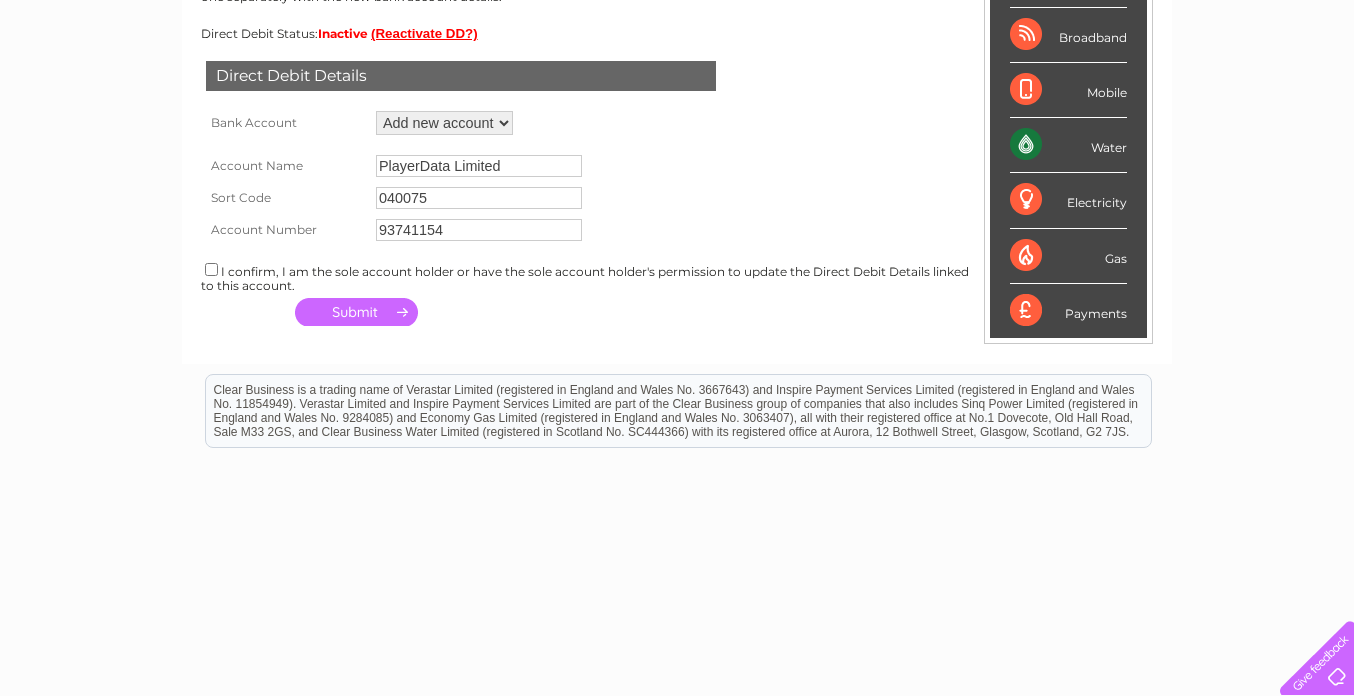 type on "93741154" 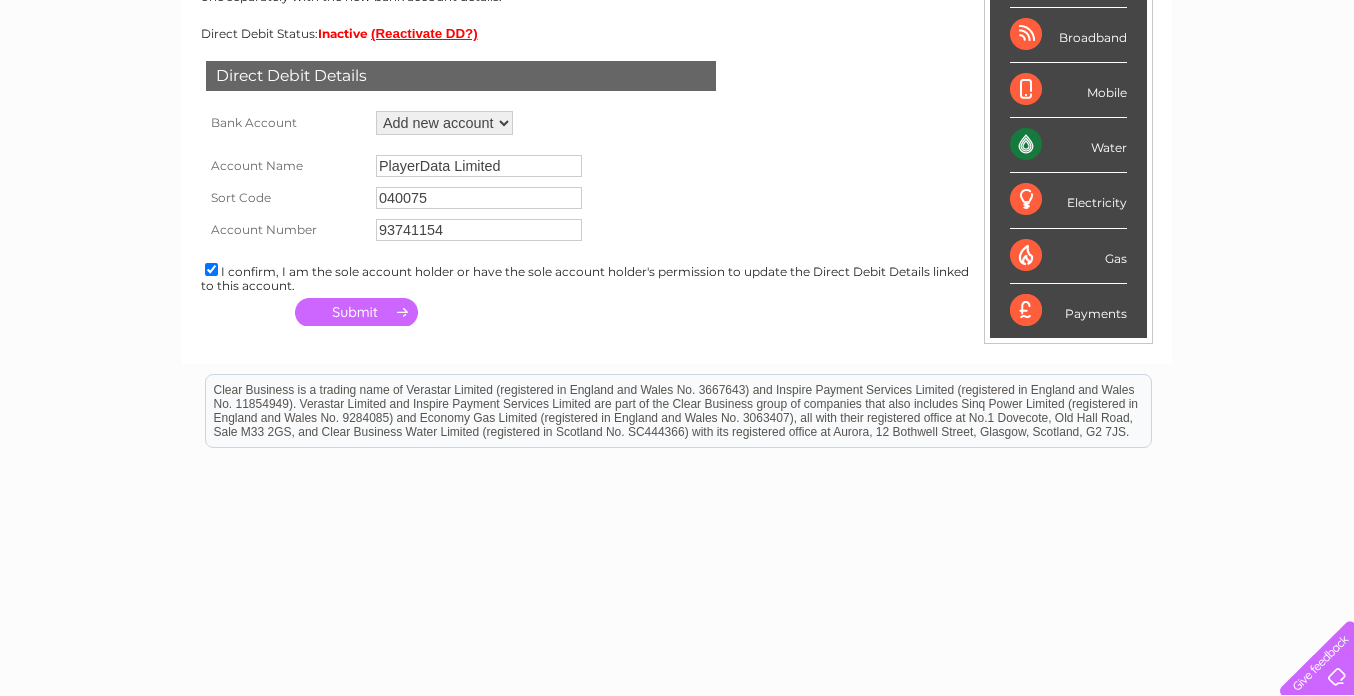click on "Direct Debit Details
Bank Account
Add new account
Loading...
Account Name
PlayerData Limited
Sort Code
040075
Account Number
93741154" at bounding box center (677, 186) 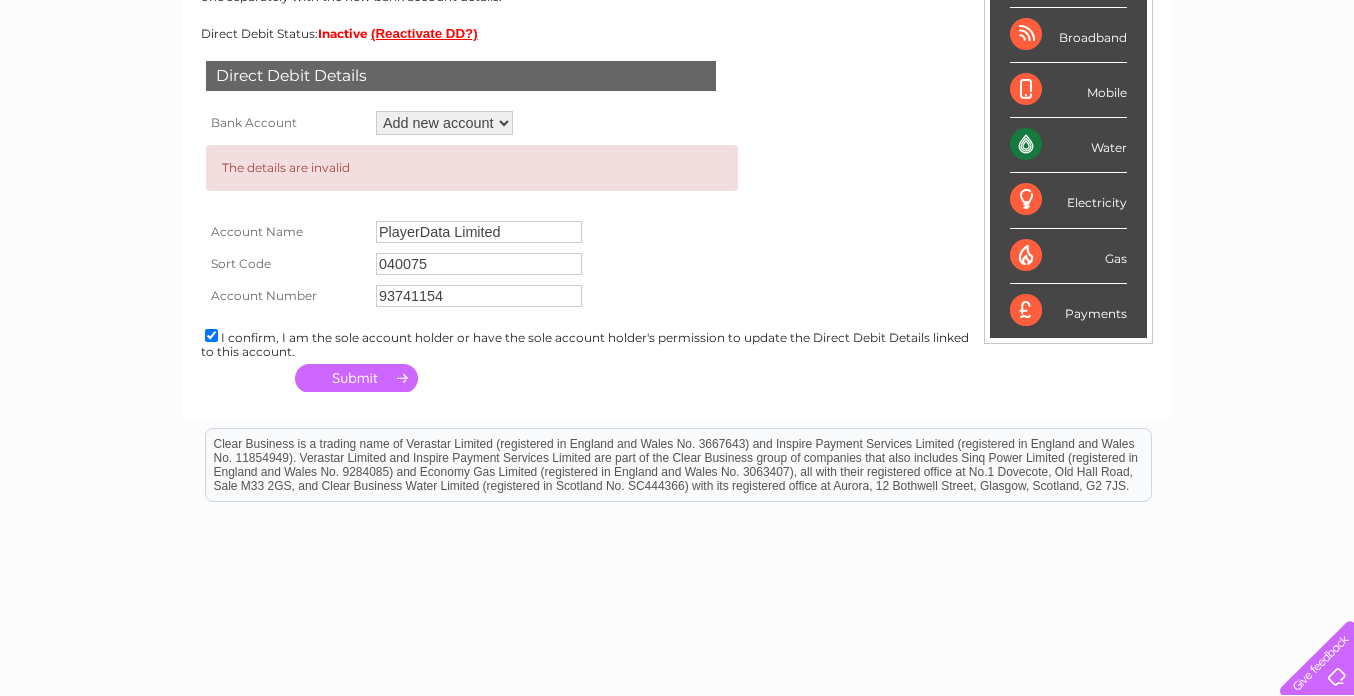 click on "PlayerData Limited" at bounding box center (479, 232) 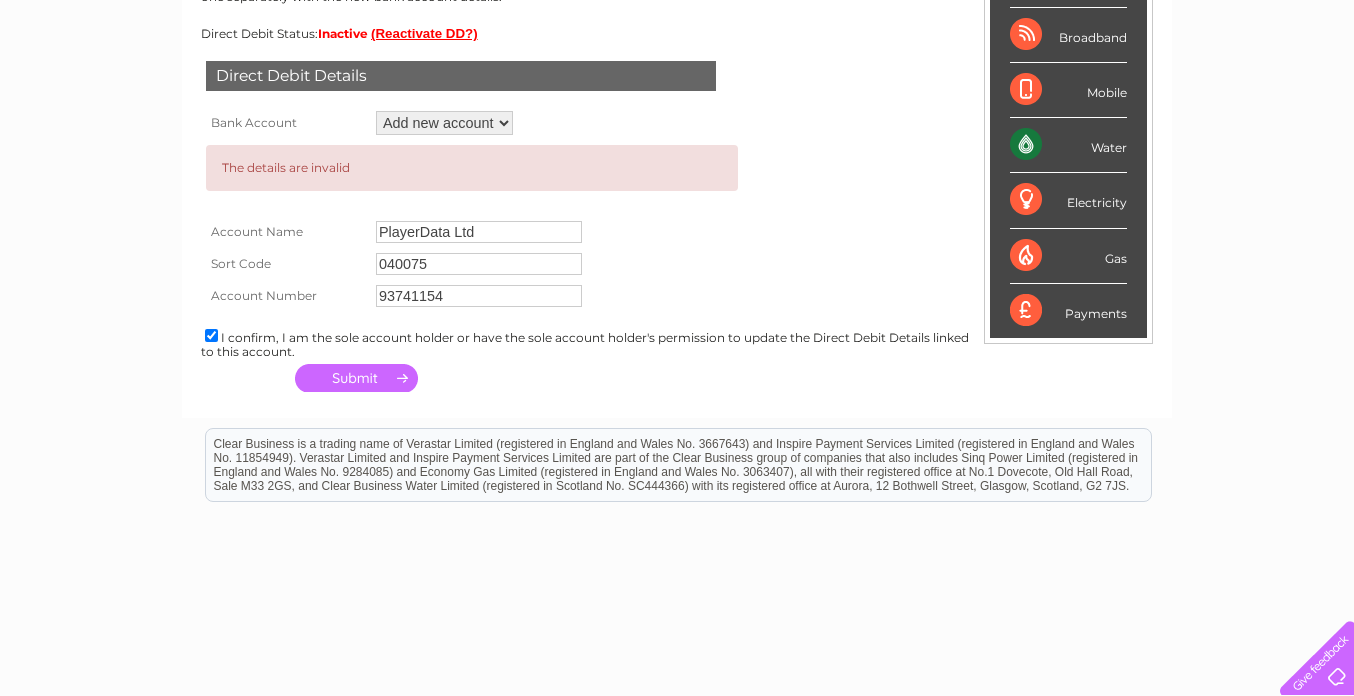 type on "PlayerData Ltd" 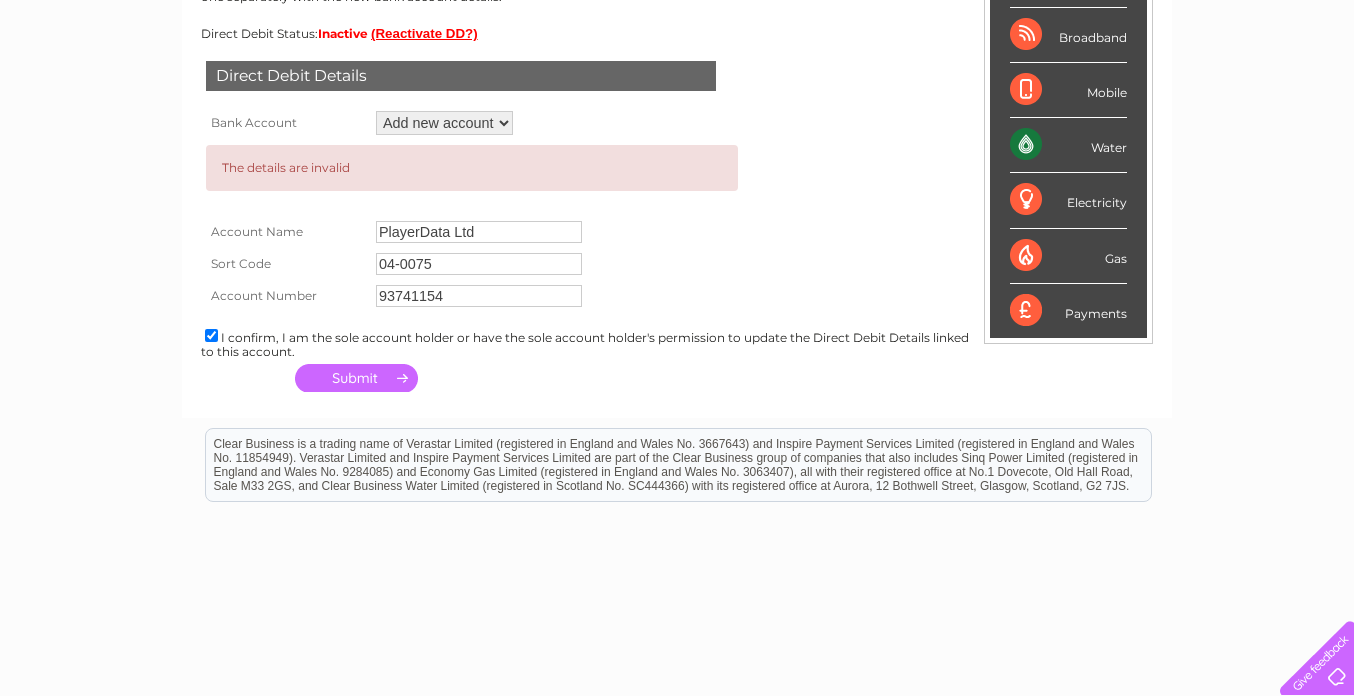 click on "04-0075" at bounding box center [479, 264] 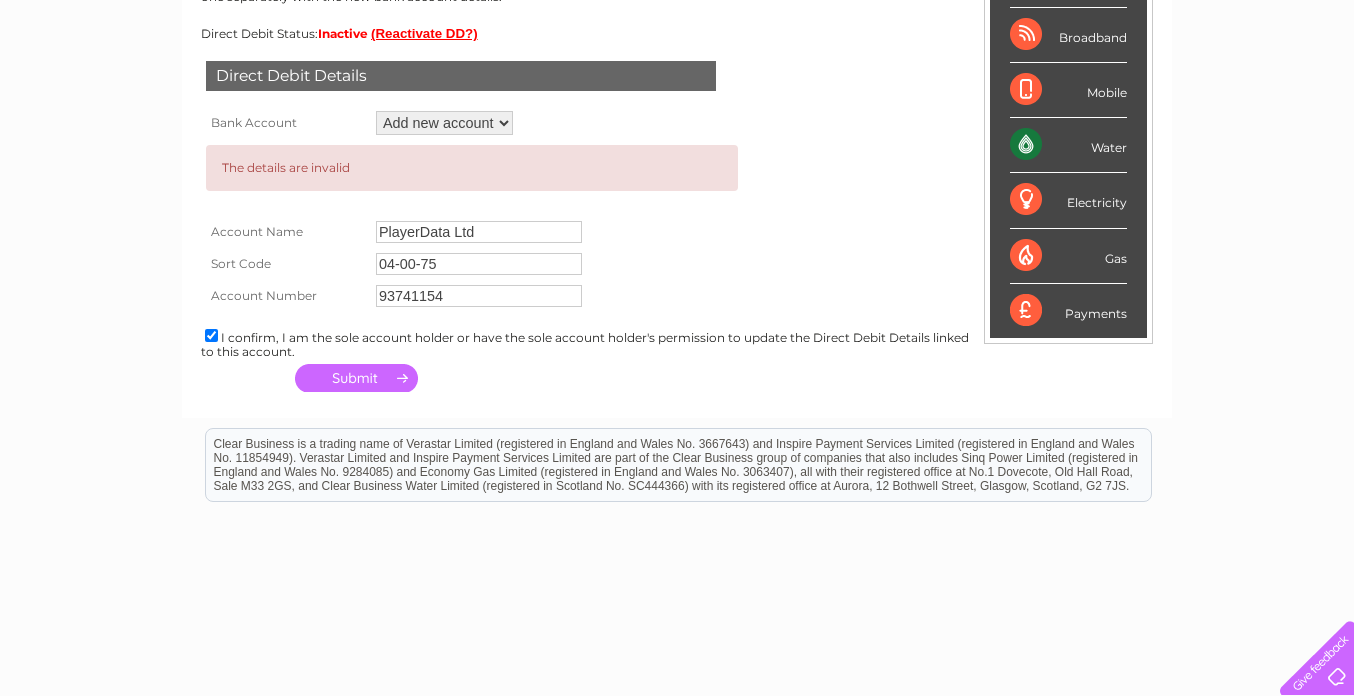 type on "04-00-75" 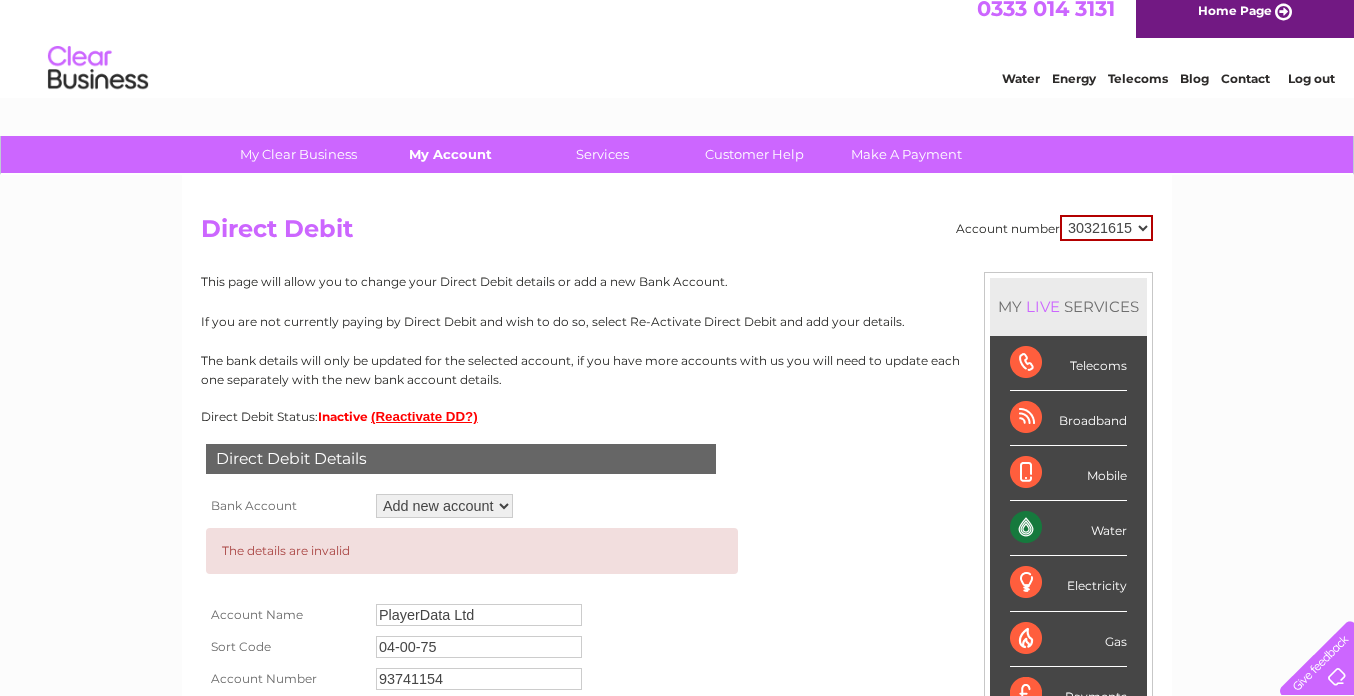 scroll, scrollTop: 0, scrollLeft: 0, axis: both 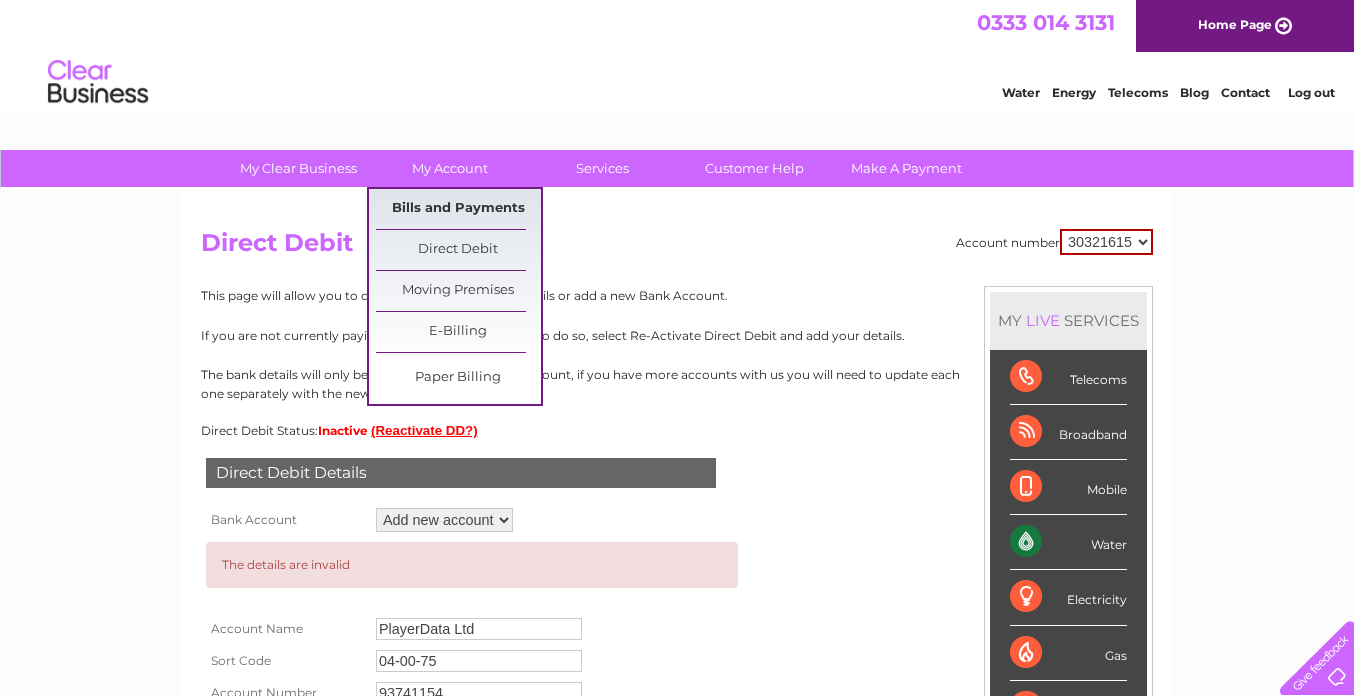 click on "Bills and Payments" at bounding box center [458, 209] 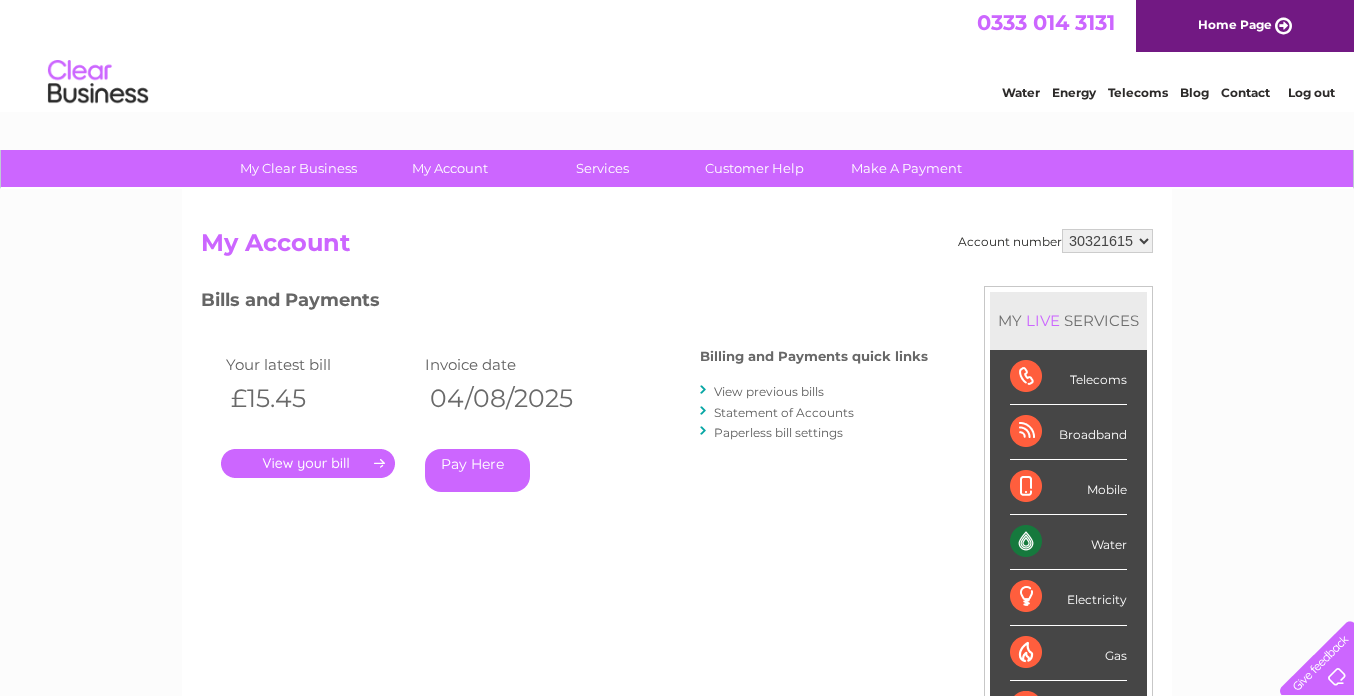 scroll, scrollTop: 0, scrollLeft: 0, axis: both 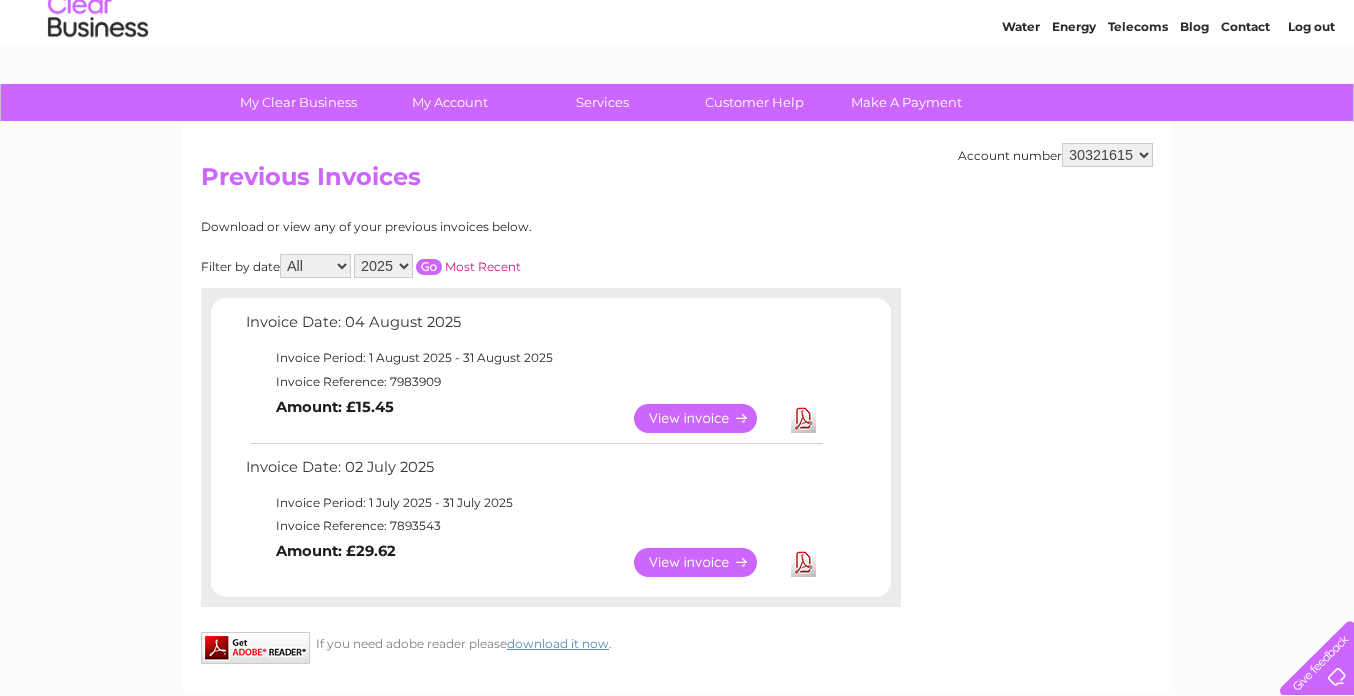 click on "View" at bounding box center [707, 418] 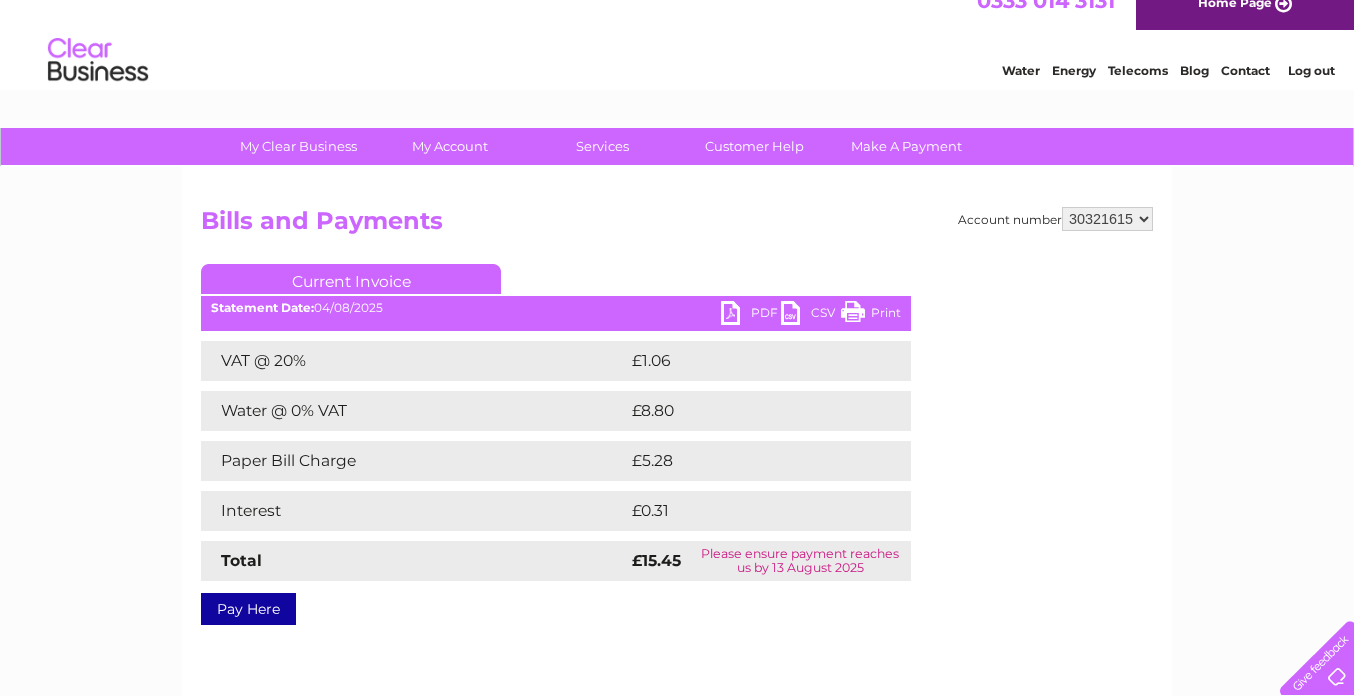scroll, scrollTop: 26, scrollLeft: 0, axis: vertical 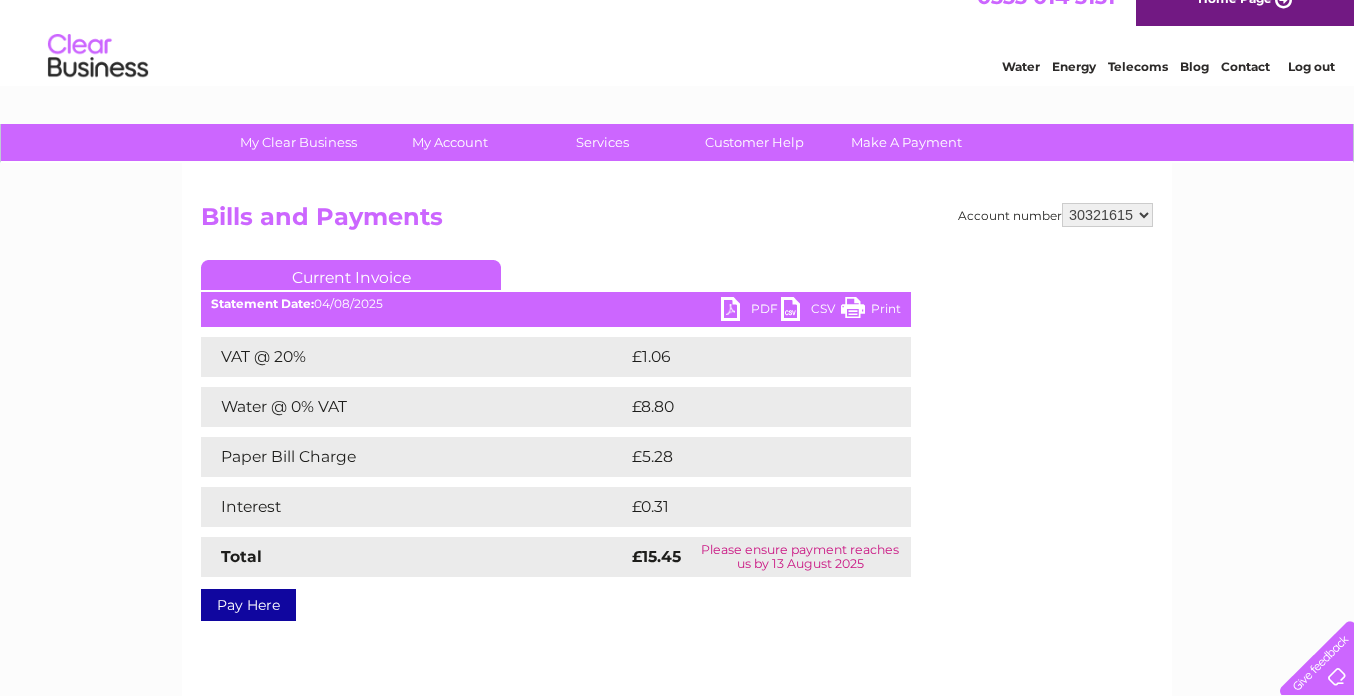 click on "PDF" at bounding box center (751, 311) 